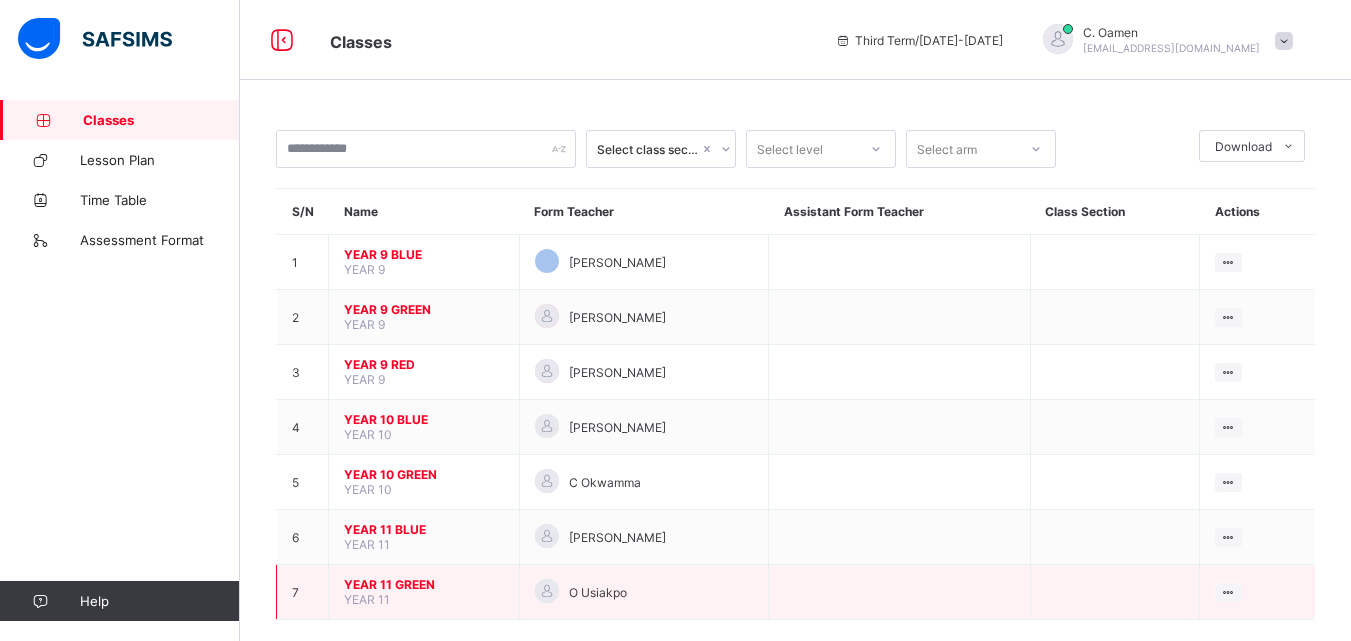 scroll, scrollTop: 0, scrollLeft: 0, axis: both 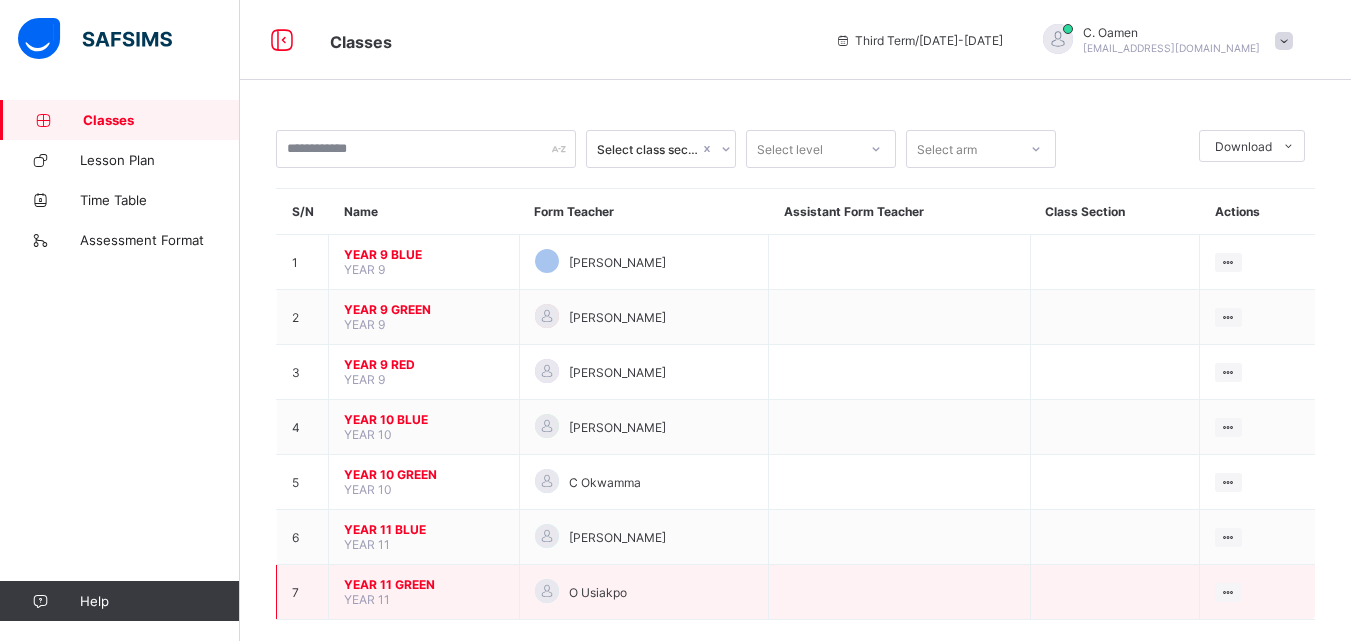 click on "YEAR 11   GREEN" at bounding box center [424, 584] 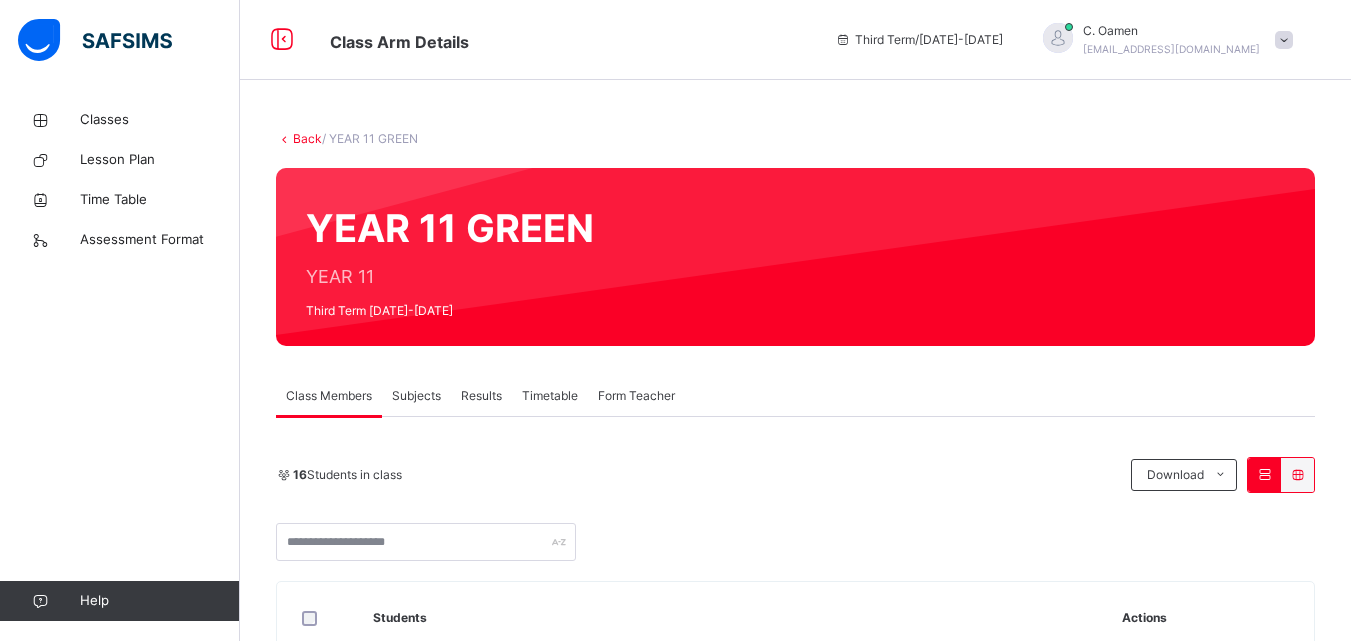 click on "Subjects" at bounding box center [416, 396] 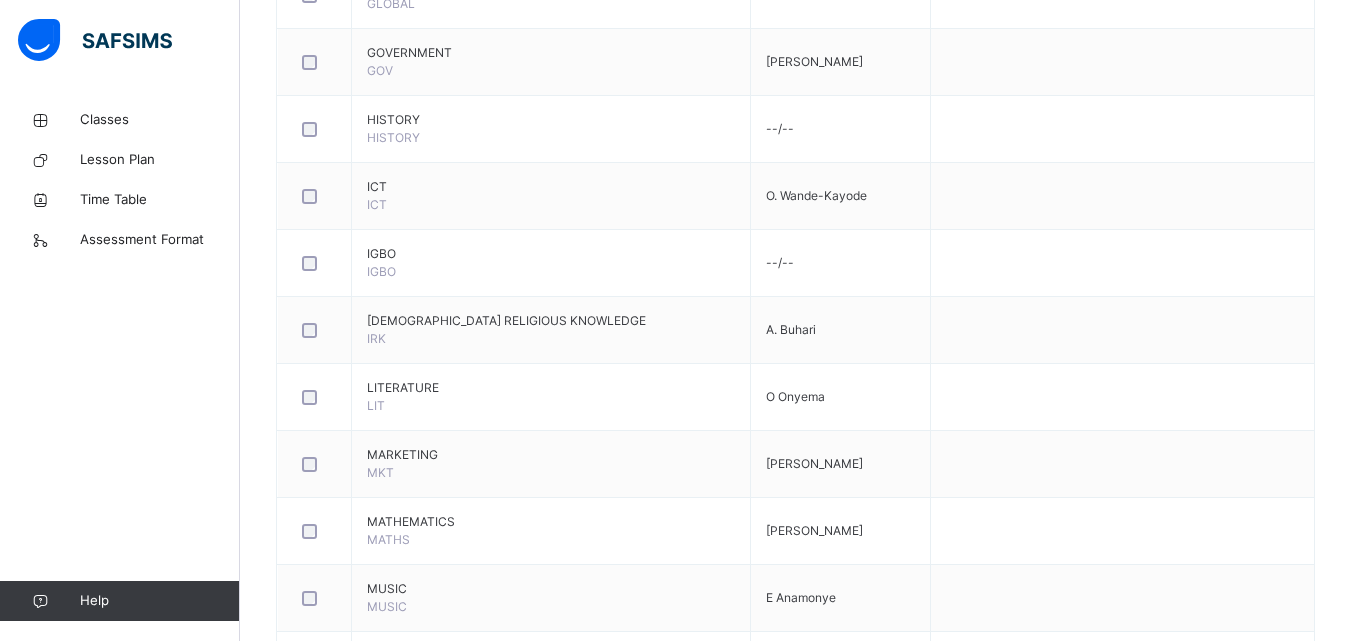 scroll, scrollTop: 1122, scrollLeft: 0, axis: vertical 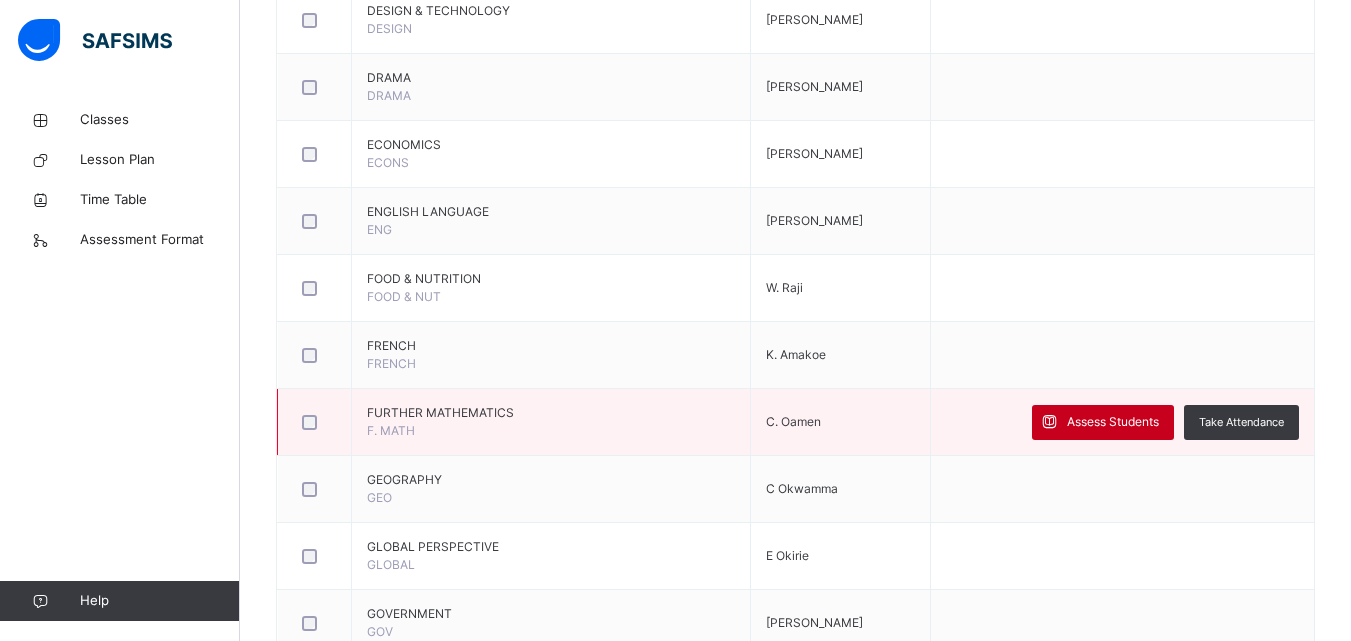 click on "Assess Students" at bounding box center [1113, 422] 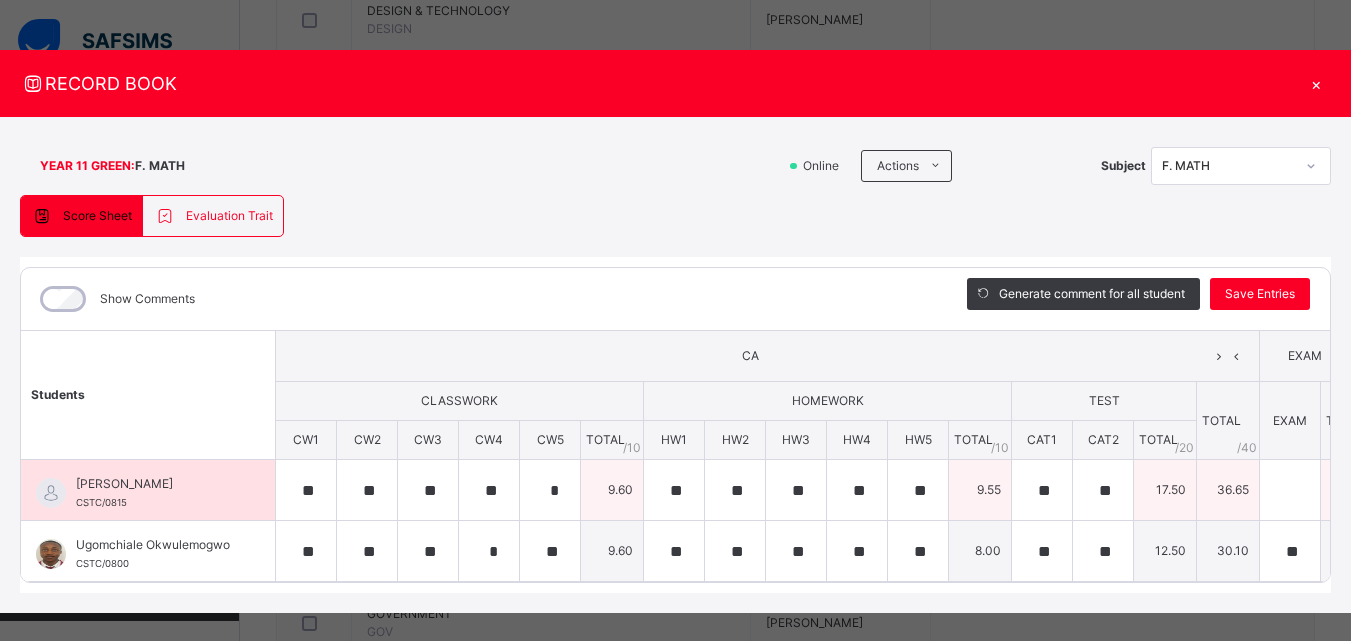 scroll, scrollTop: 52, scrollLeft: 0, axis: vertical 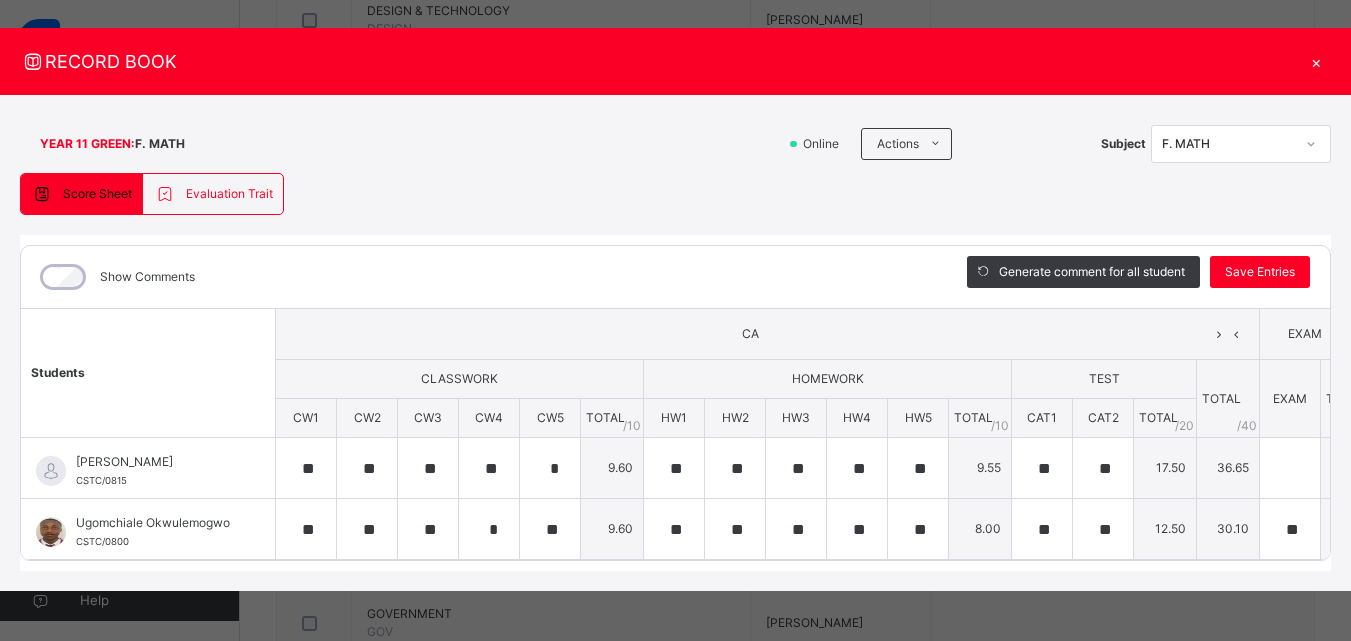 click on "YEAR 11   GREEN :   F. MATH Online Actions  Download Empty Score Sheet  Upload/map score sheet Subject  F. MATH Corona Day Secondary School Lekki Date: [DATE] 11:08:47 am Score Sheet Evaluation Trait Score Sheet Evaluation Trait Show Comments   Generate comment for all student   Save Entries Class Level:  YEAR 11   GREEN Subject:  F. MATH Session:  2024/2025 Session Session:  Third Term Students CA  EXAM TOTAL /100 Comment CLASSWORK HOMEWORK TEST TOTAL / 40 EXAM TOTAL / 60 CW1 CW2 CW3 CW4 CW5 TOTAL / 10 HW1 HW2 HW3 HW4 HW5 TOTAL / 10 CAT1 CAT2 TOTAL / 20 Okoya  Oluwateniola CSTC/0815 Okoya  Oluwateniola CSTC/0815 ** ** ** ** * 9.60 ** ** ** ** ** 9.55 ** ** 17.50 36.65 0.00 36.65 Generate comment 0 / 250   ×   Subject Teacher’s Comment Generate and see in full the comment developed by the AI with an option to regenerate the comment [PERSON_NAME]  Oluwateniola   CSTC/0815   Total 36.65  / 100.00 [PERSON_NAME] Bot   Regenerate     Use this comment   Ugomchiale  Okwulemogwo CSTC/0800 Ugomchiale  Okwulemogwo ** ** *" at bounding box center (675, 343) 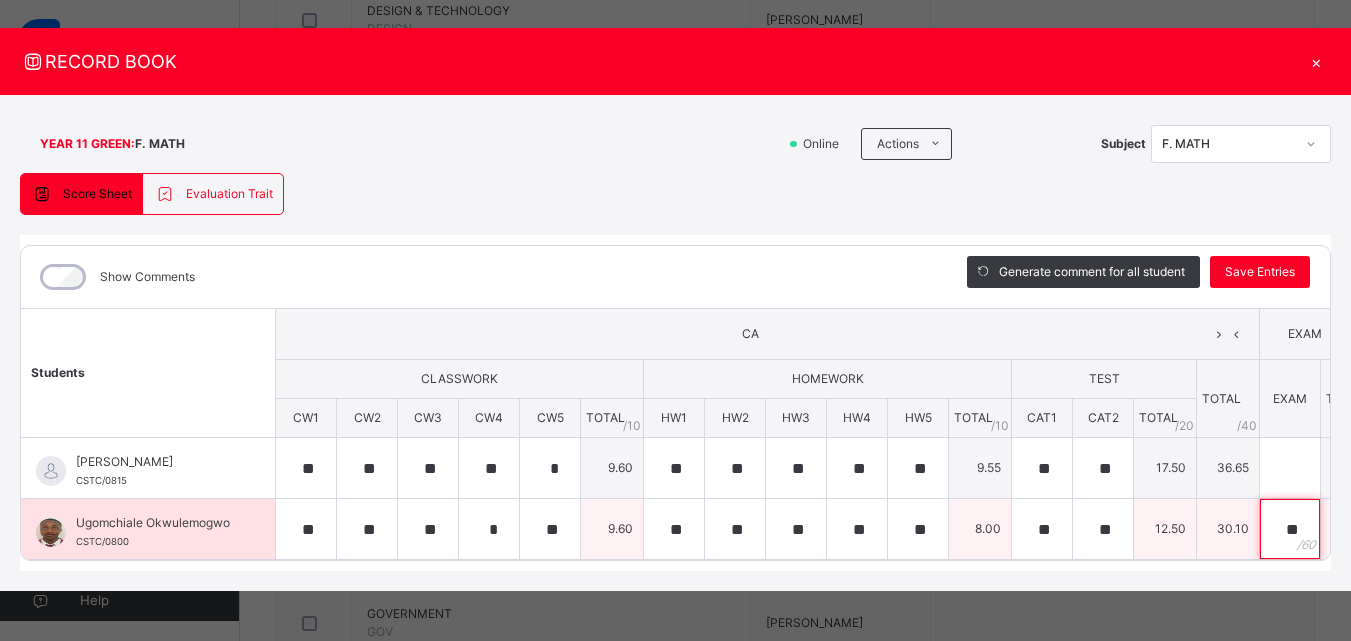 click on "**" at bounding box center (1290, 529) 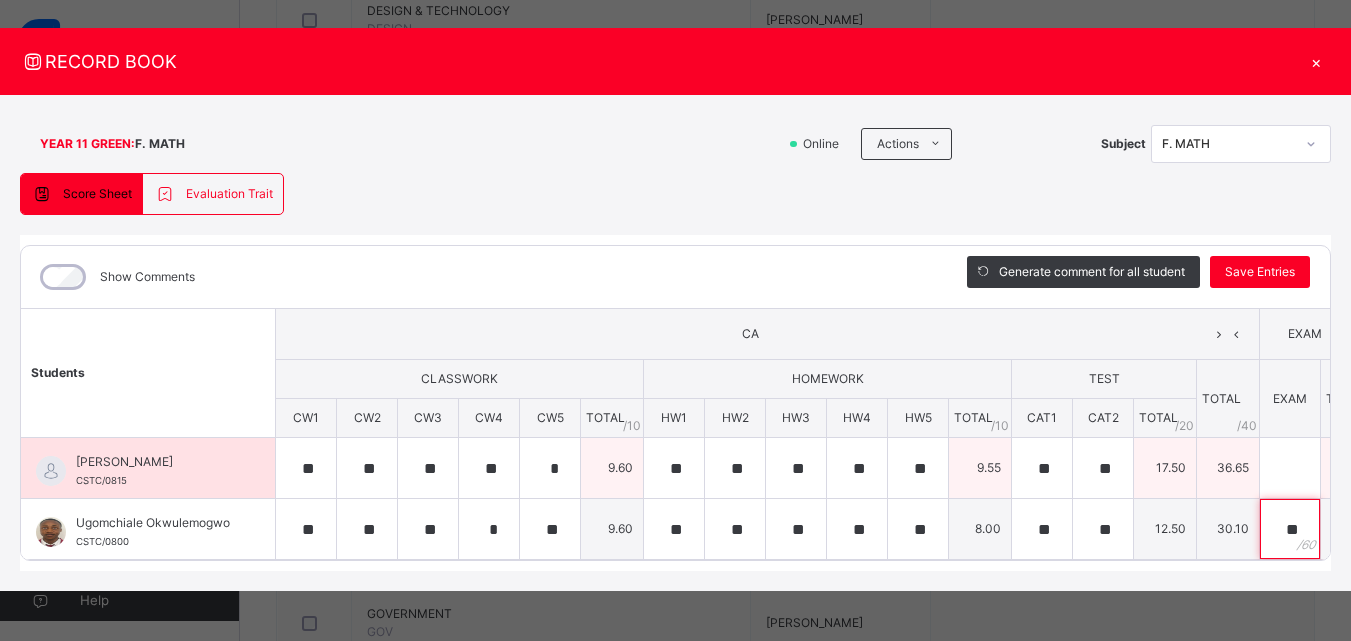 scroll, scrollTop: 0, scrollLeft: 105, axis: horizontal 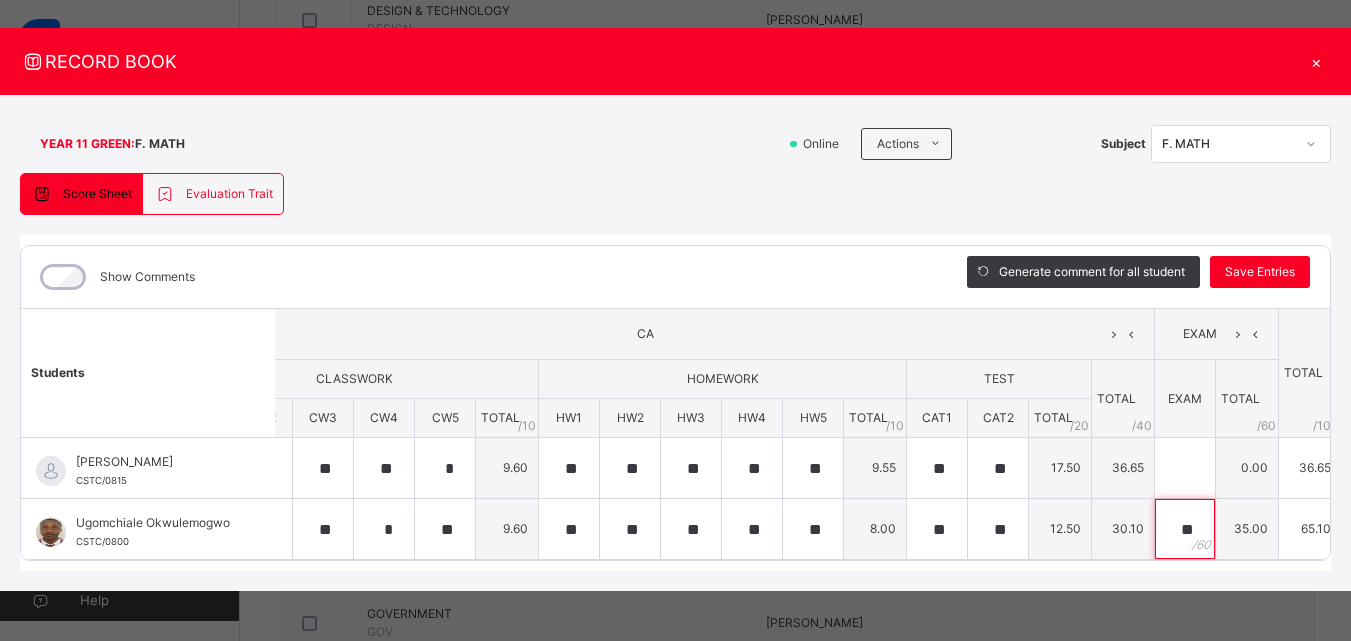 type on "**" 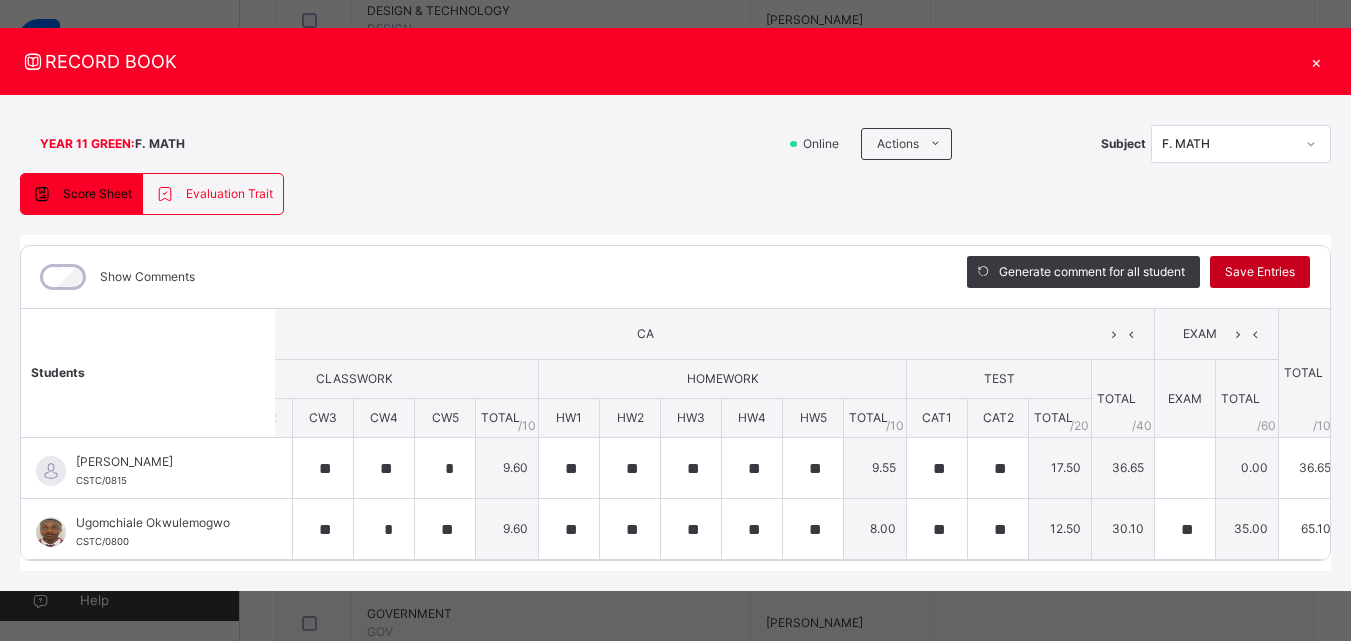 click on "Save Entries" at bounding box center [1260, 272] 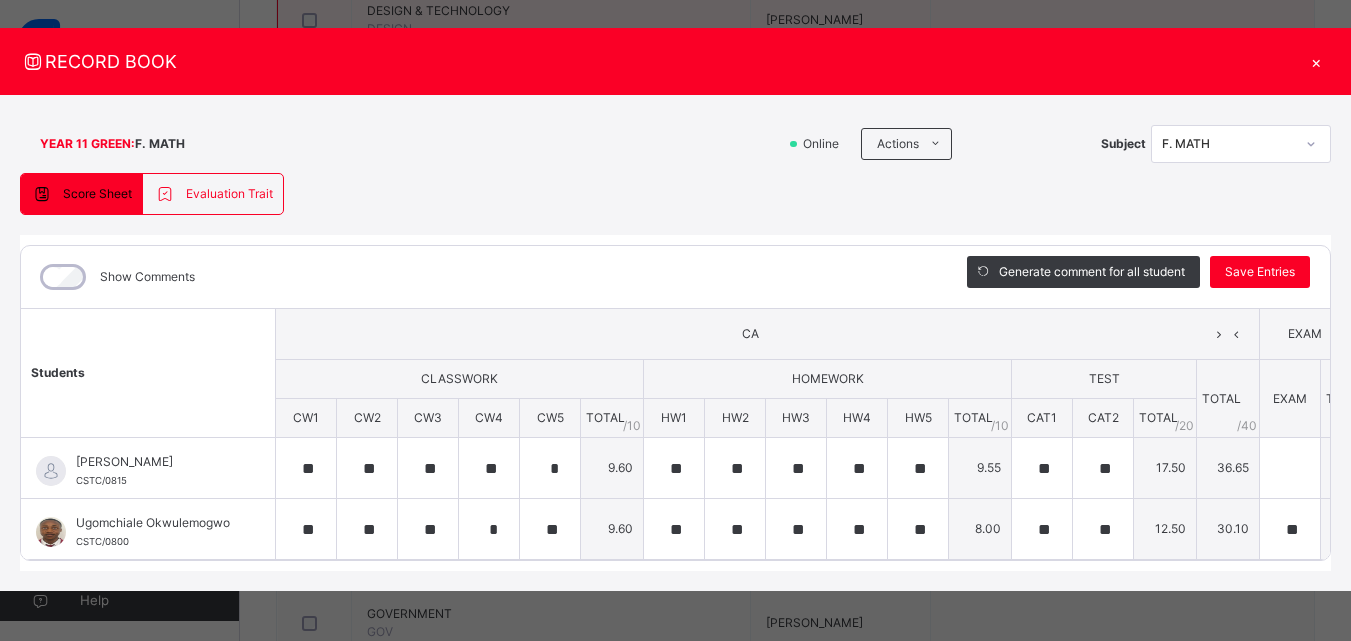 click on "×" at bounding box center (1316, 61) 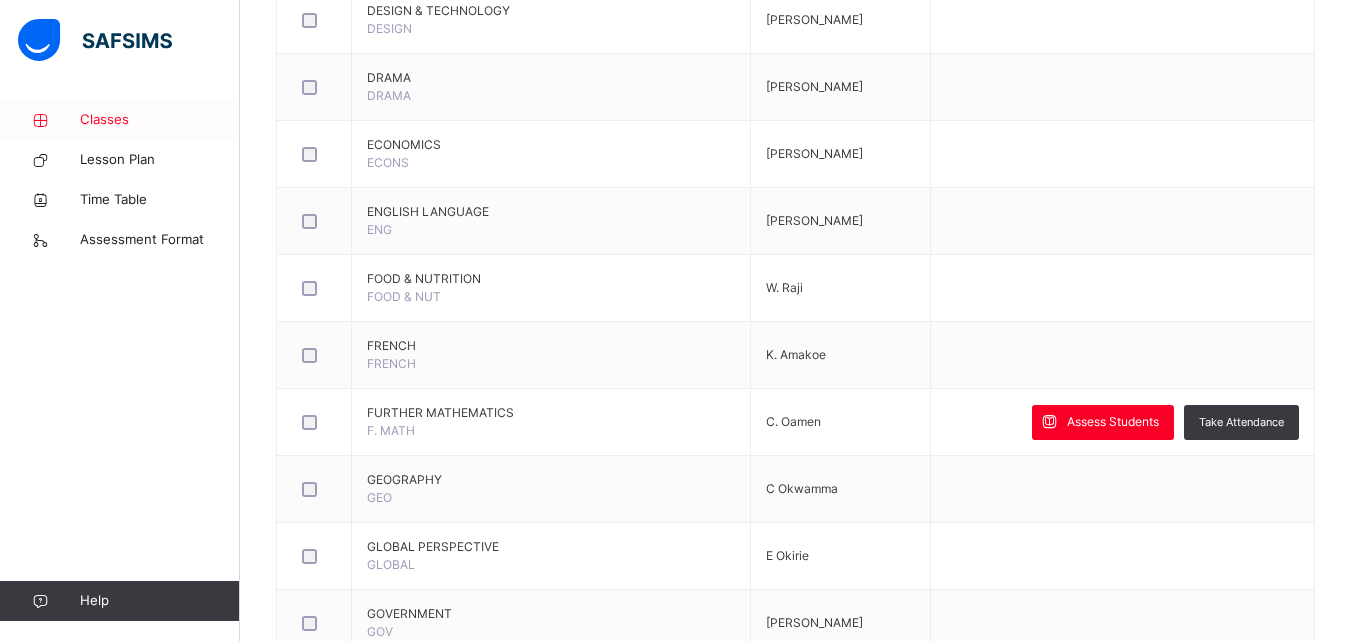 click on "Classes" at bounding box center (160, 120) 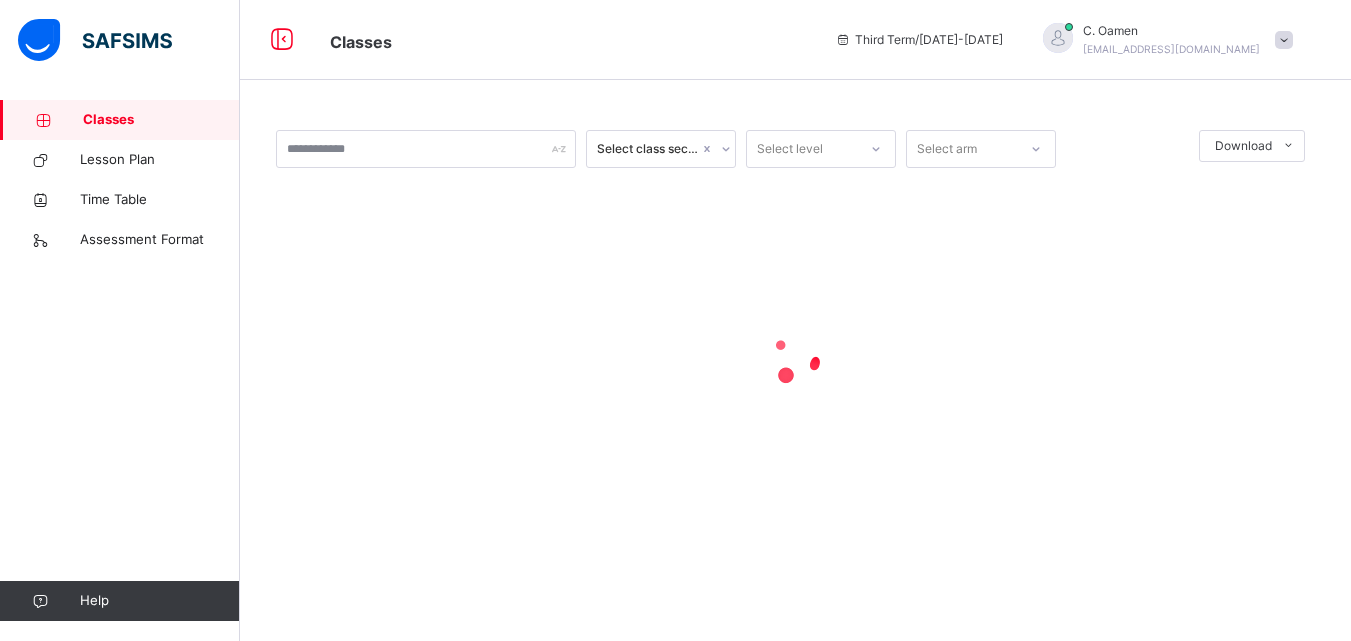 scroll, scrollTop: 0, scrollLeft: 0, axis: both 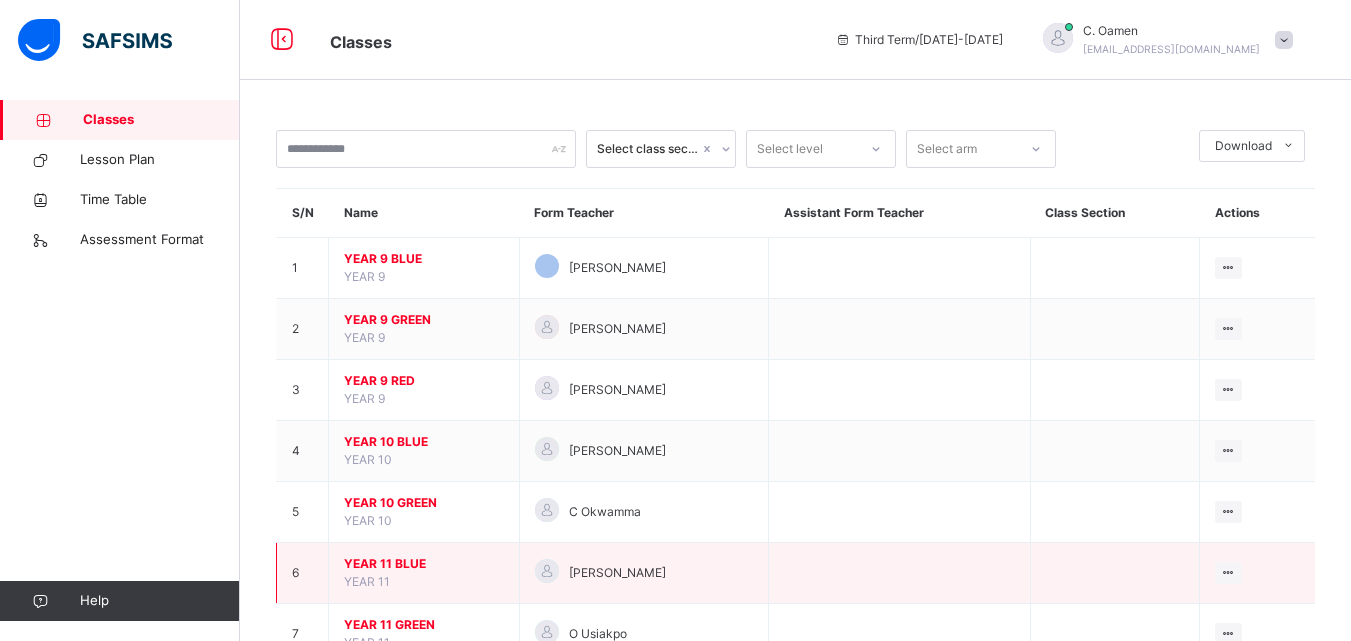 click on "YEAR 11   BLUE" at bounding box center [424, 564] 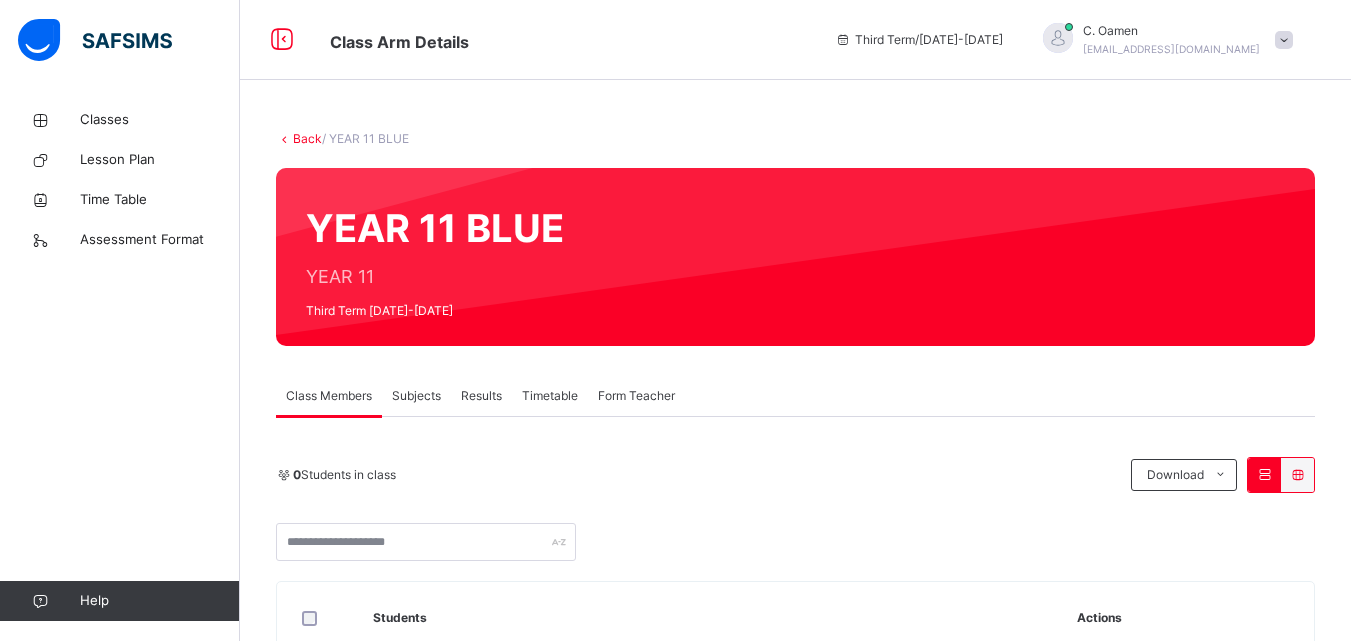 click on "Subjects" at bounding box center [416, 396] 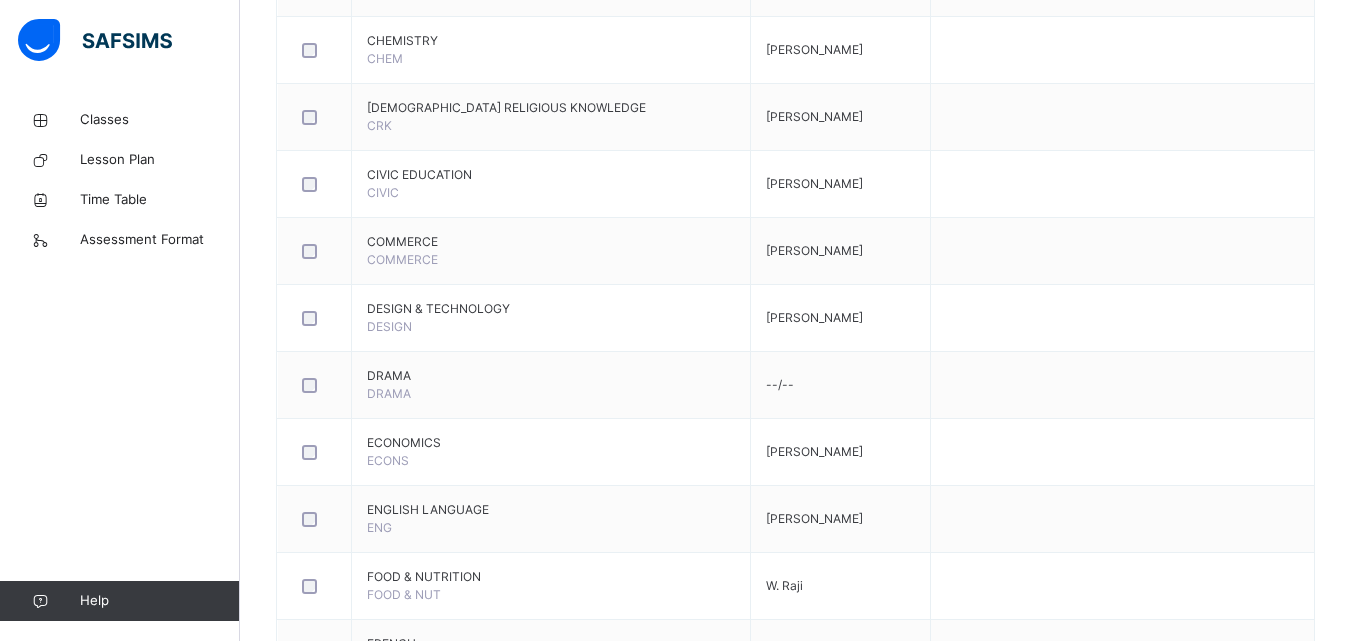 scroll, scrollTop: 1122, scrollLeft: 0, axis: vertical 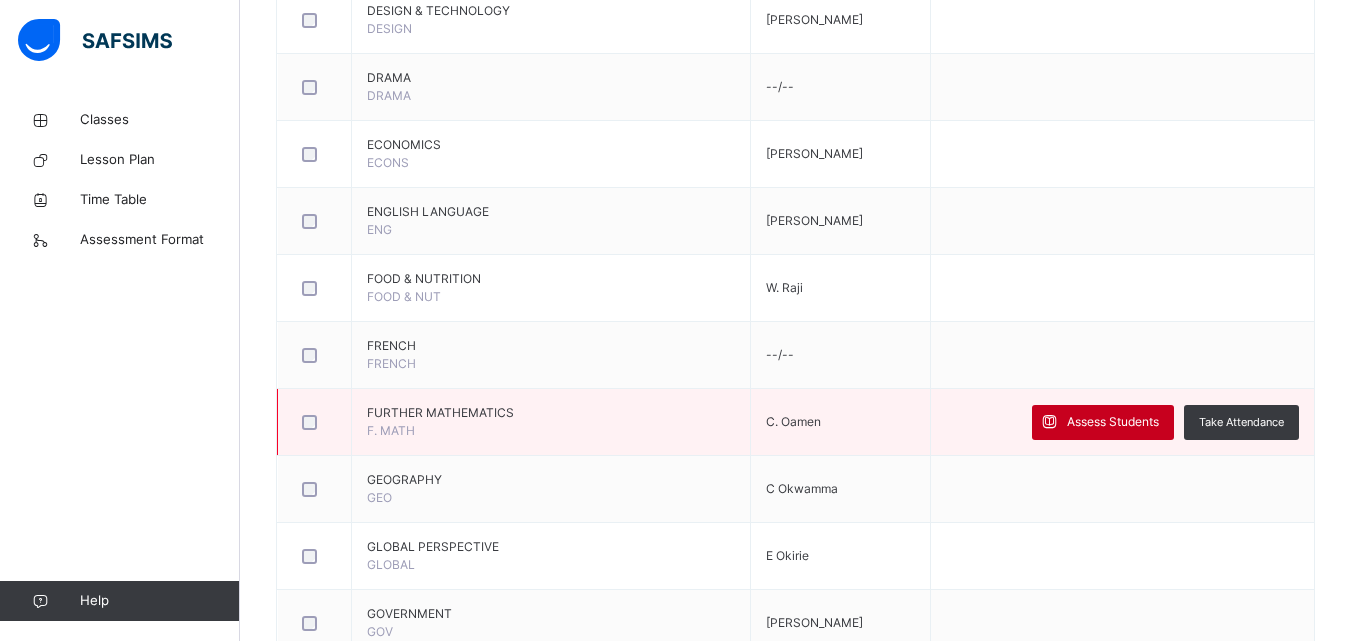 click on "Assess Students" at bounding box center (1113, 422) 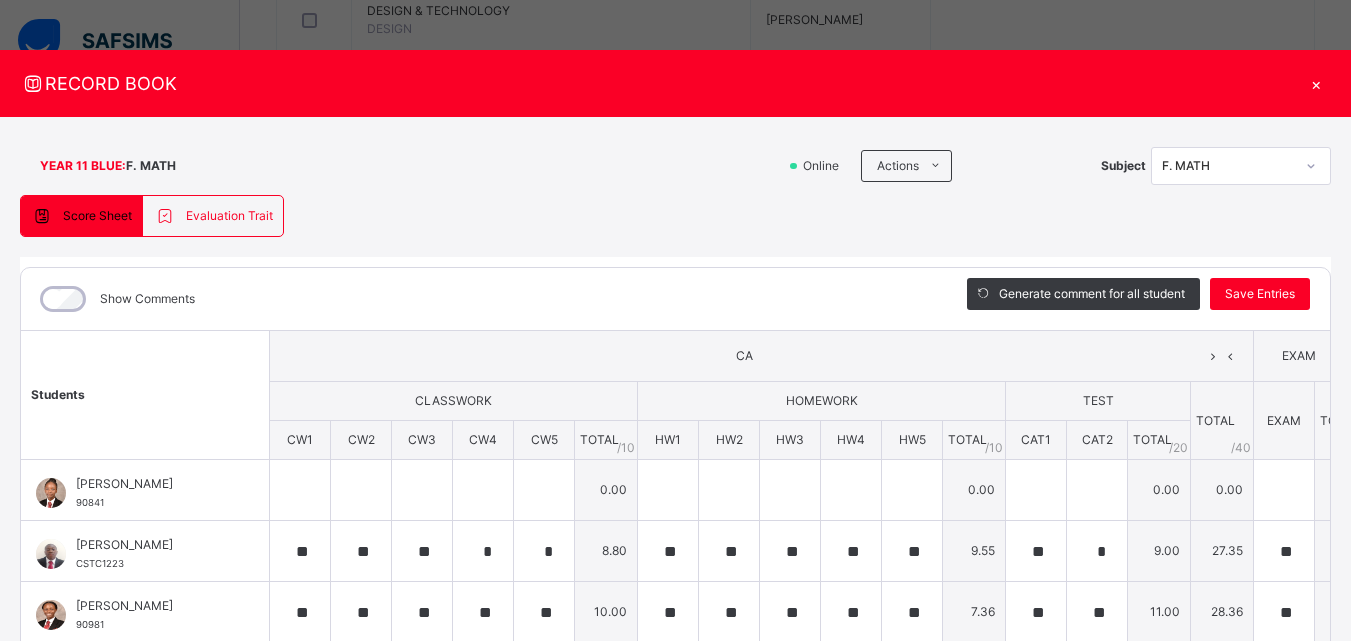 scroll, scrollTop: 133, scrollLeft: 0, axis: vertical 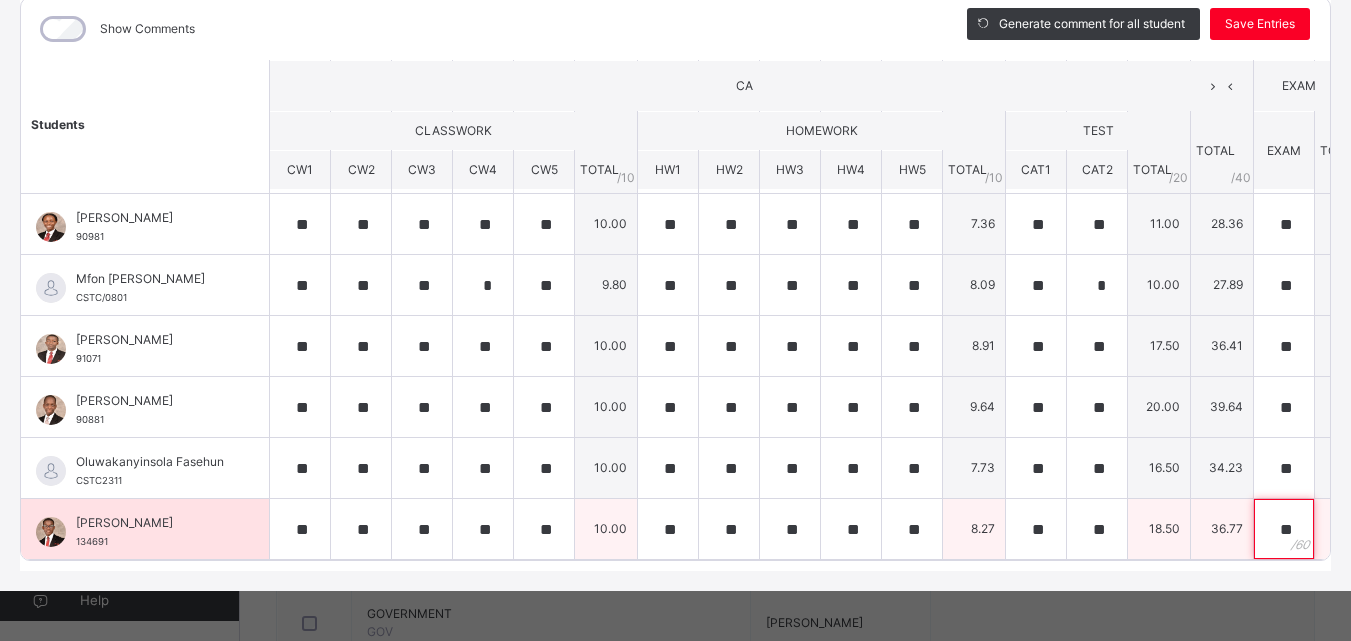 click on "**" at bounding box center [1284, 529] 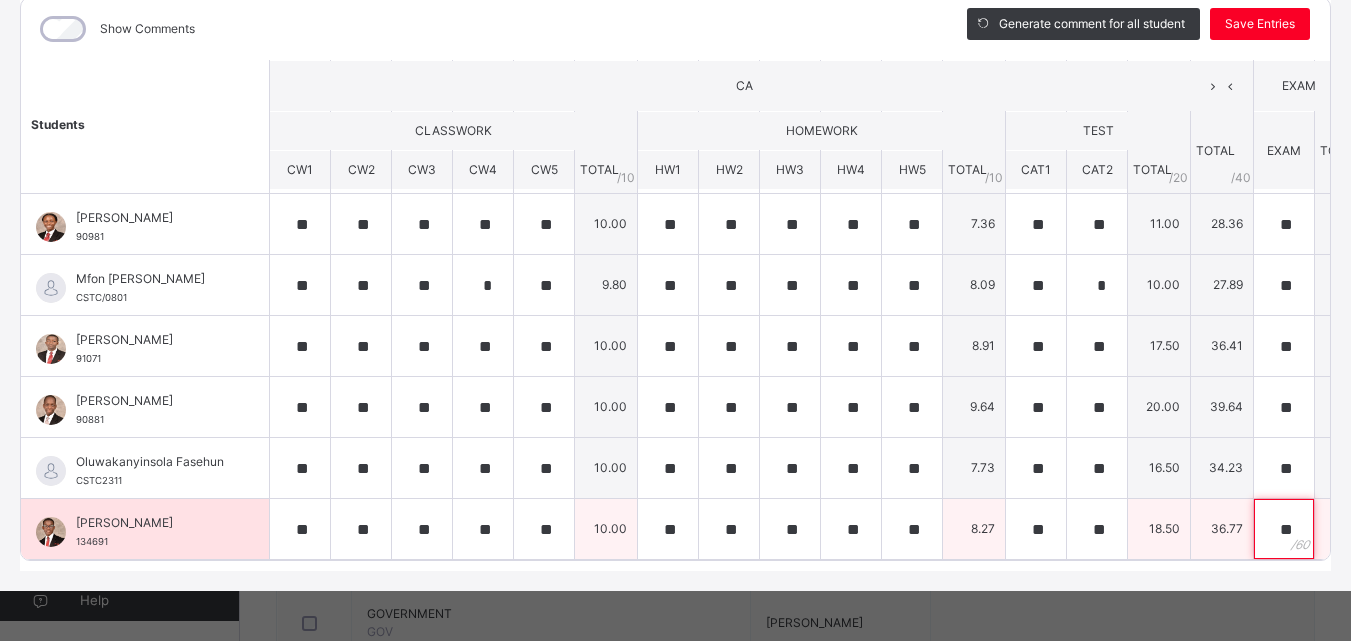 type on "**" 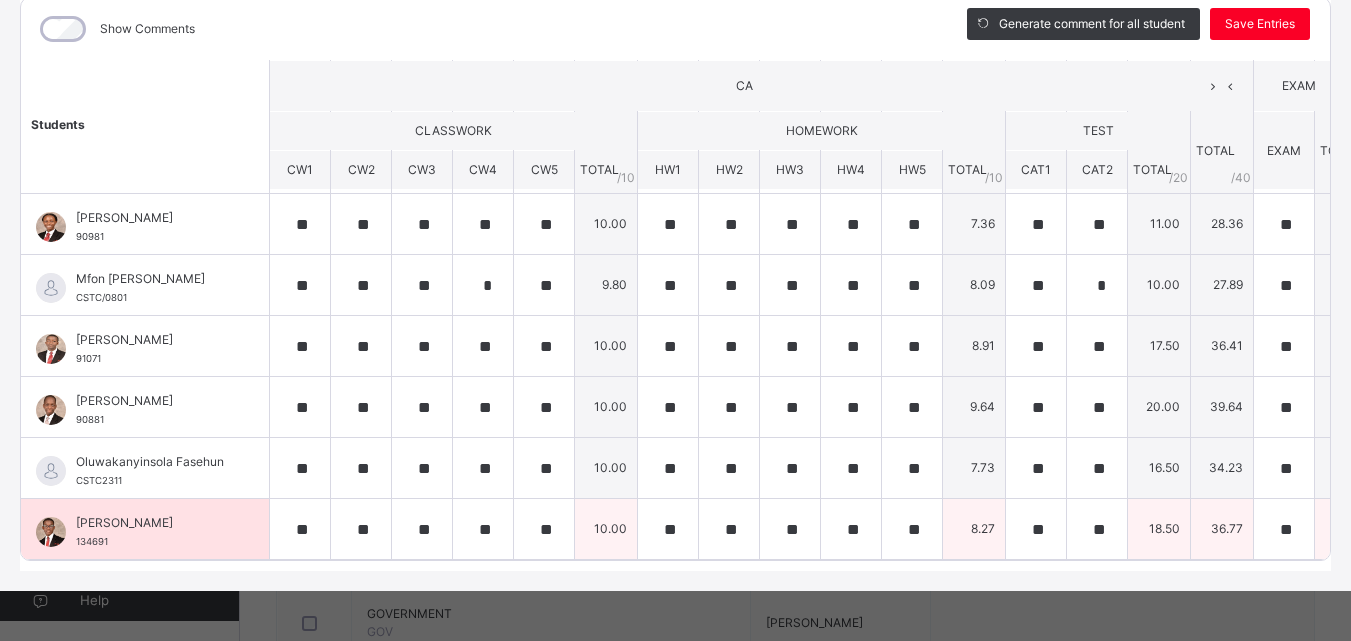click on "36.77" at bounding box center (1222, 529) 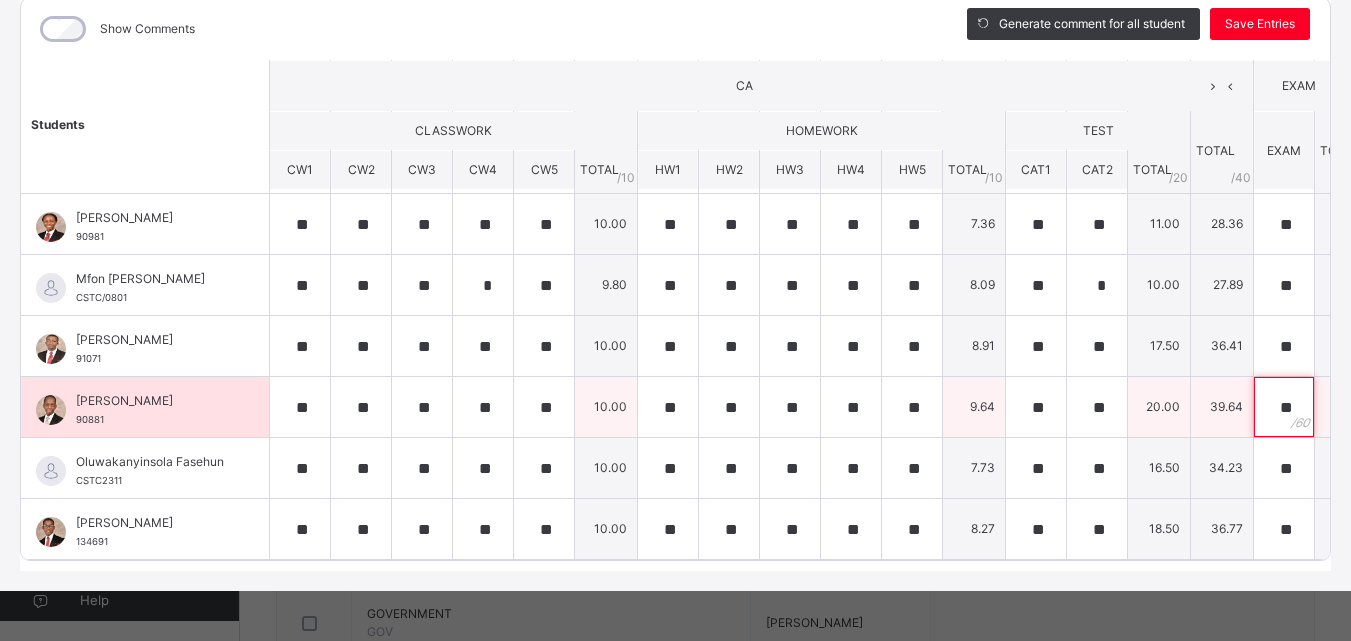 click on "**" at bounding box center [1284, 407] 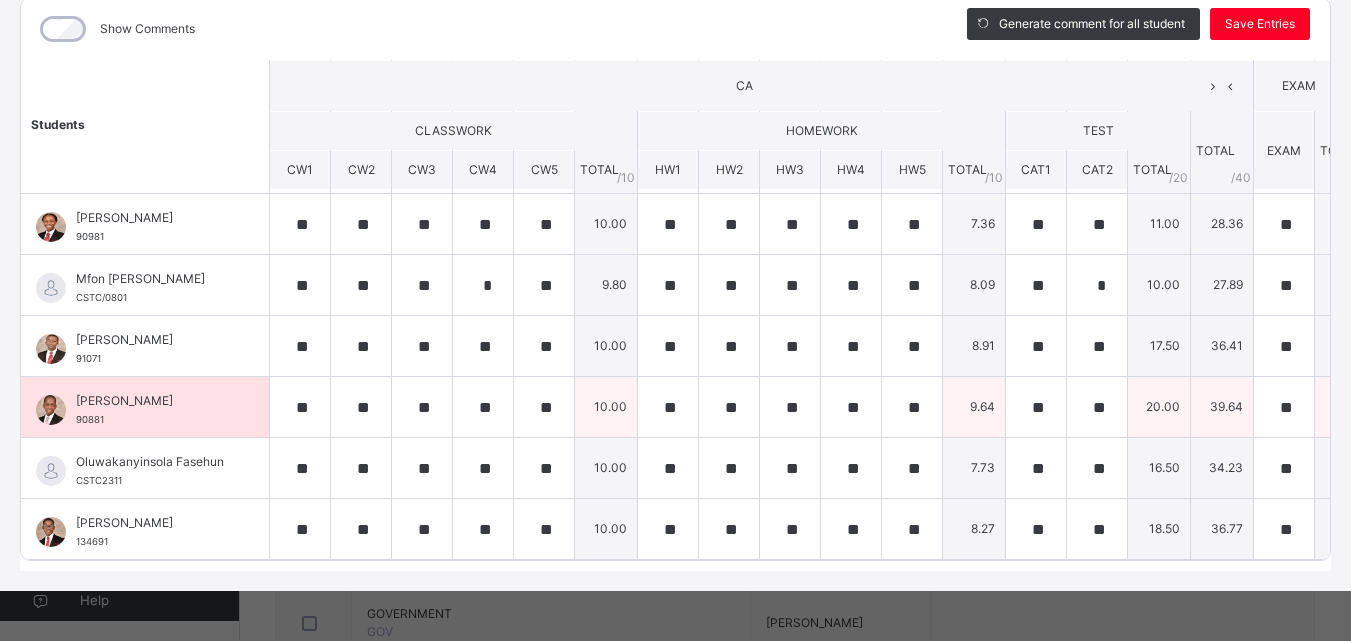 click on "20.00" at bounding box center [1159, 407] 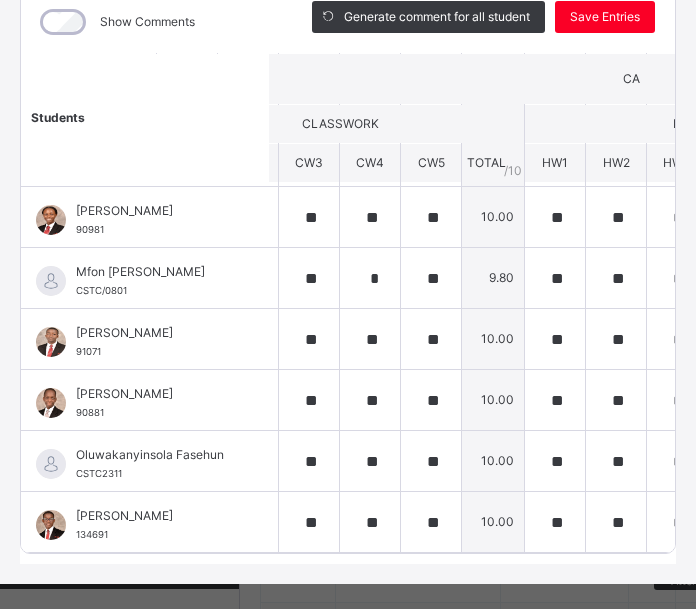 scroll, scrollTop: 278, scrollLeft: 0, axis: vertical 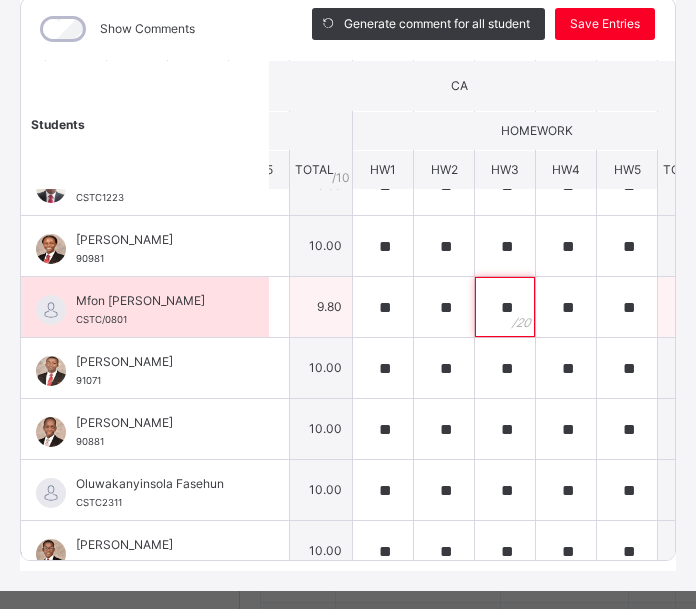 click on "**" at bounding box center (505, 307) 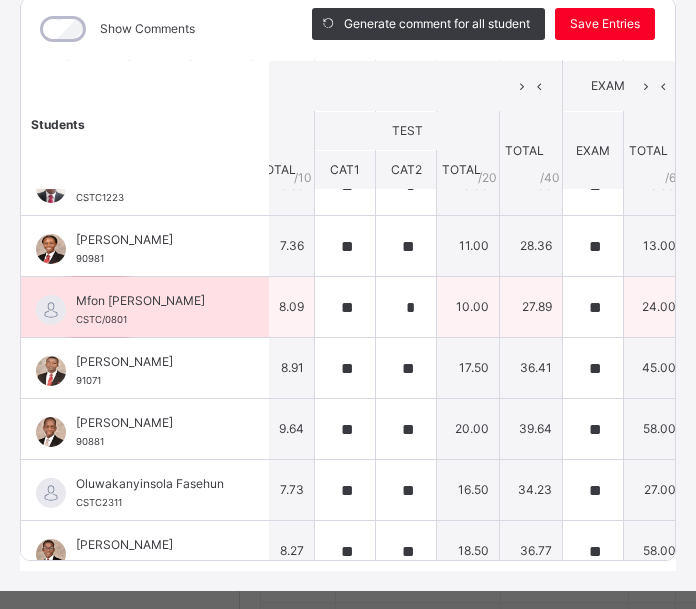 scroll, scrollTop: 96, scrollLeft: 768, axis: both 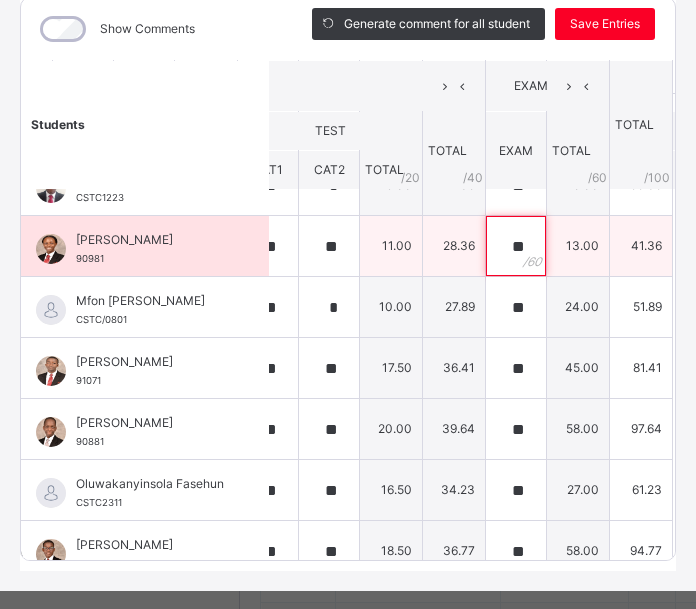 click on "**" at bounding box center (516, 246) 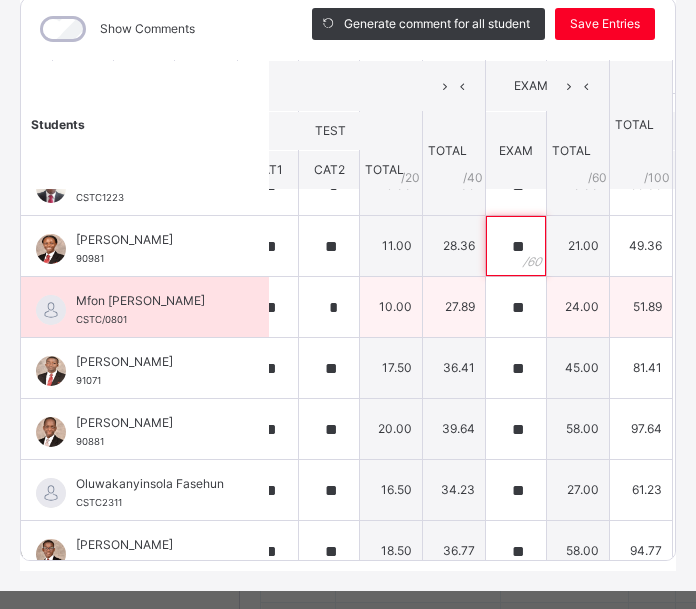 type on "**" 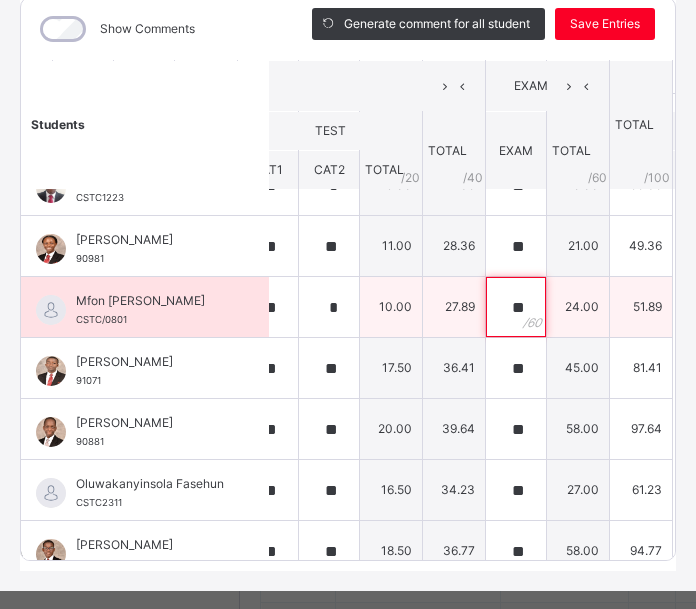 click on "**" at bounding box center (516, 307) 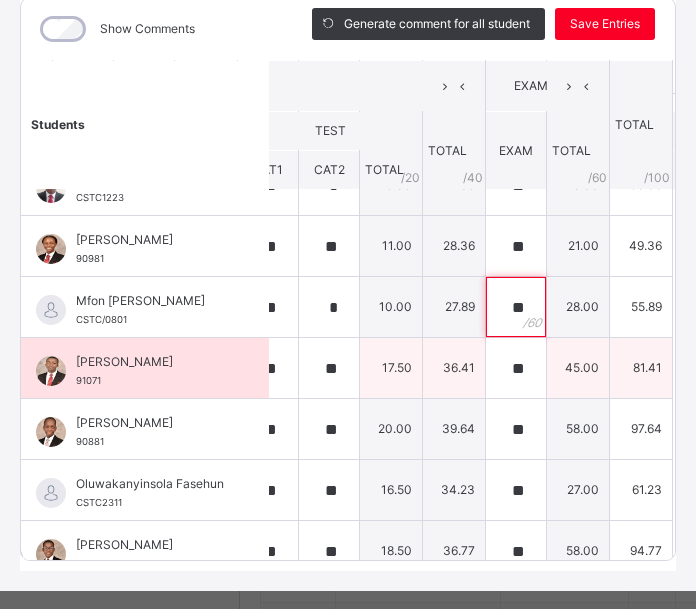 type on "**" 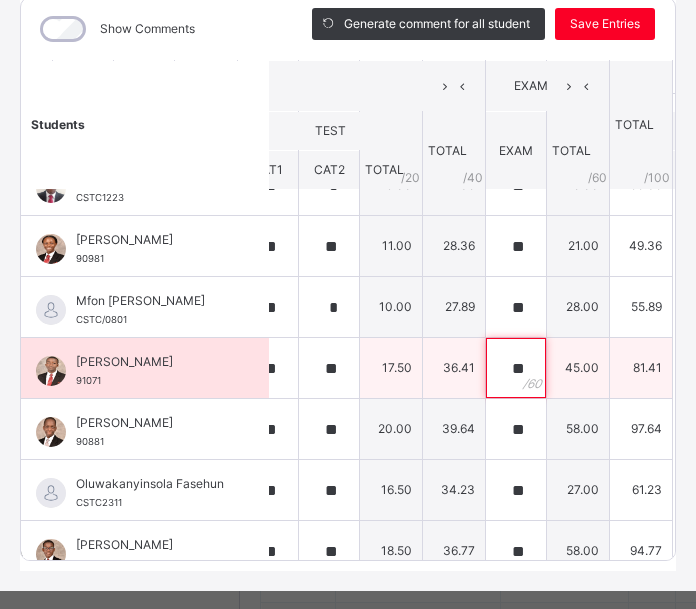 click on "**" at bounding box center [516, 368] 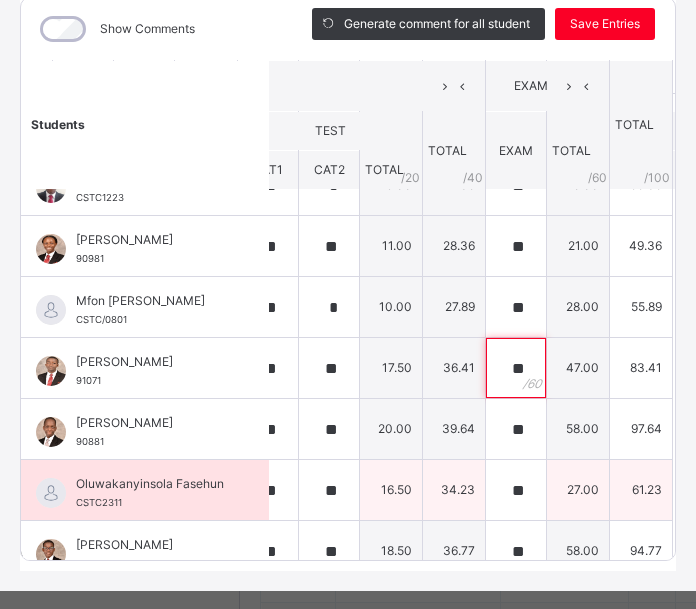 type on "**" 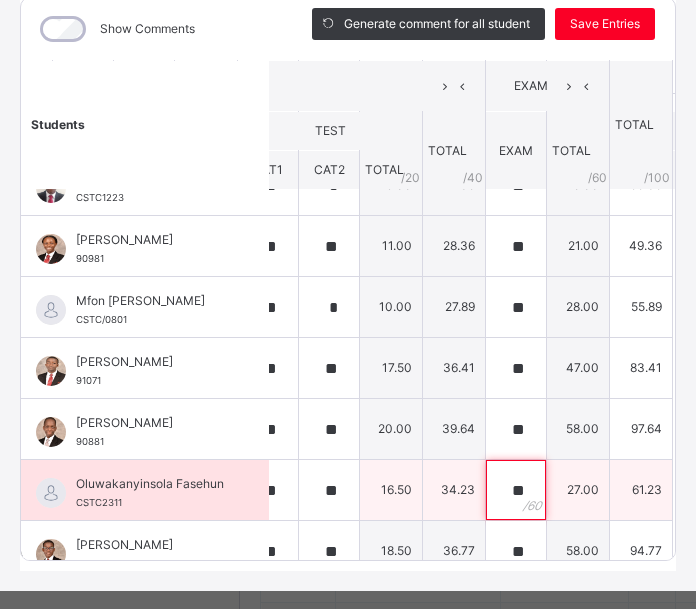 click on "**" at bounding box center [516, 490] 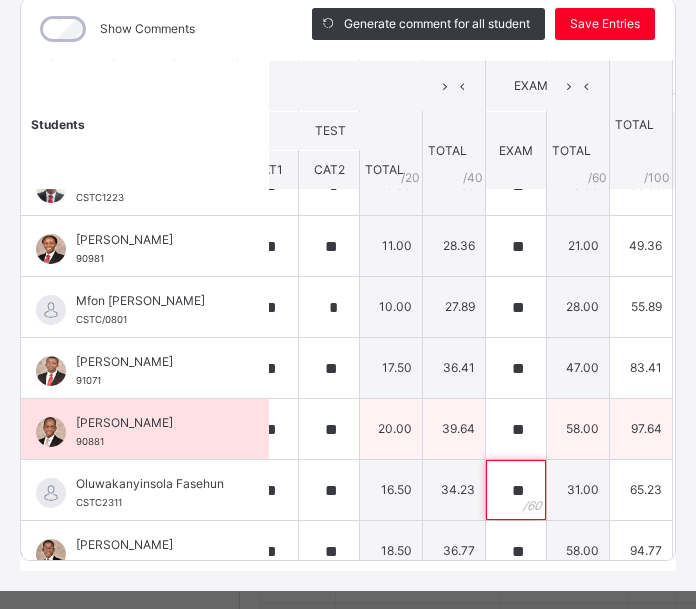 scroll, scrollTop: 133, scrollLeft: 768, axis: both 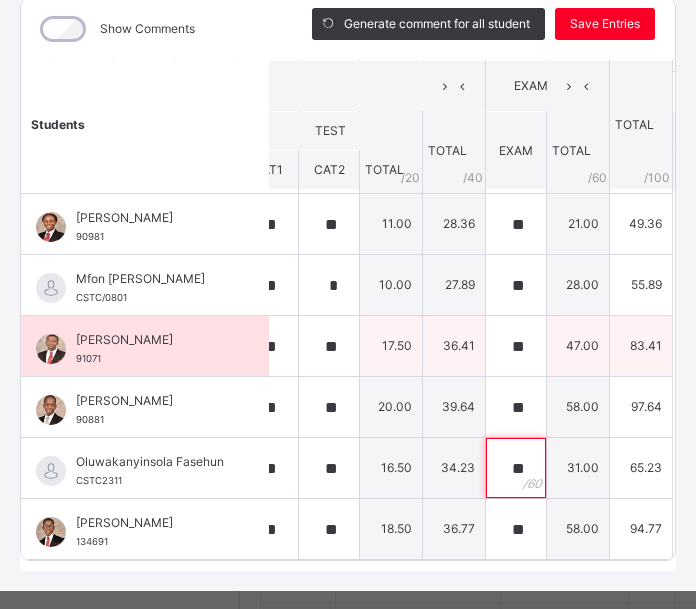 type on "**" 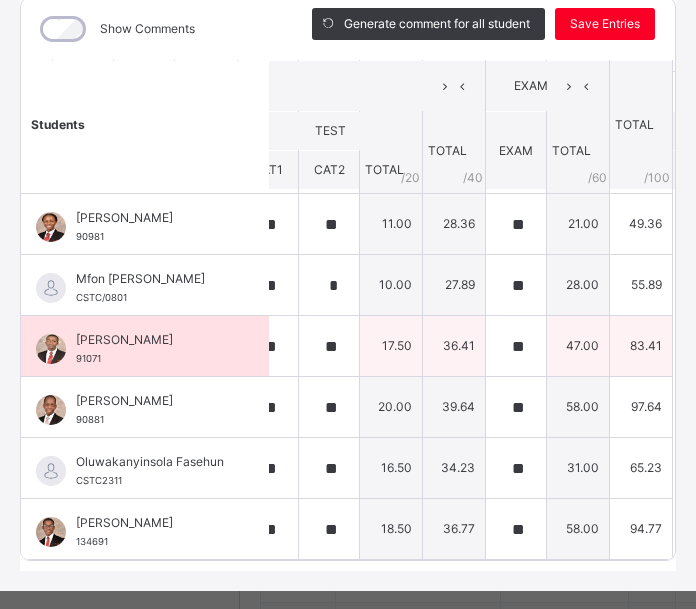 click on "47.00" at bounding box center (578, 346) 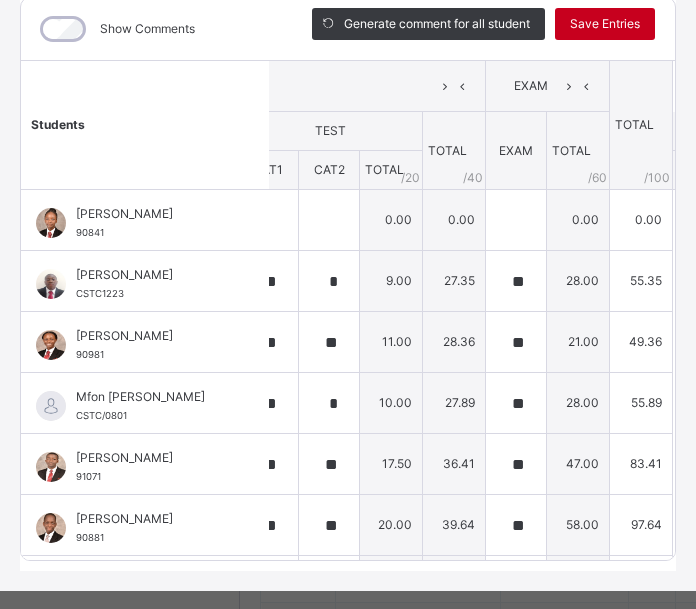 click on "Save Entries" at bounding box center [605, 24] 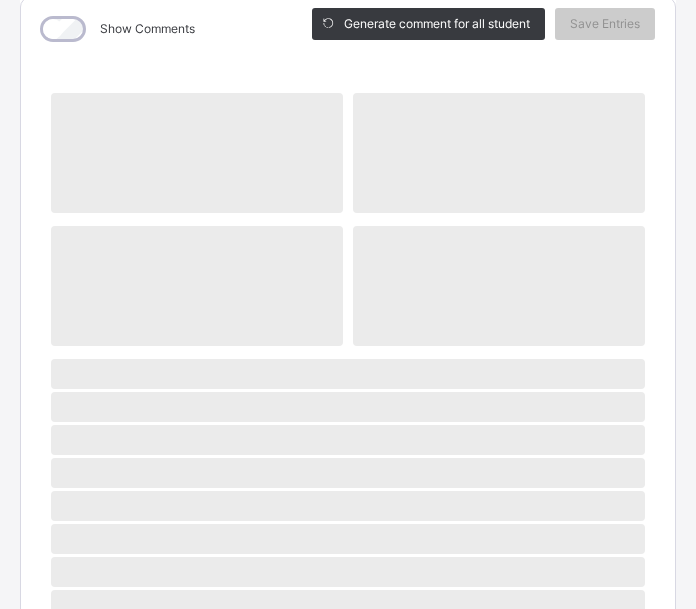 scroll, scrollTop: 278, scrollLeft: 0, axis: vertical 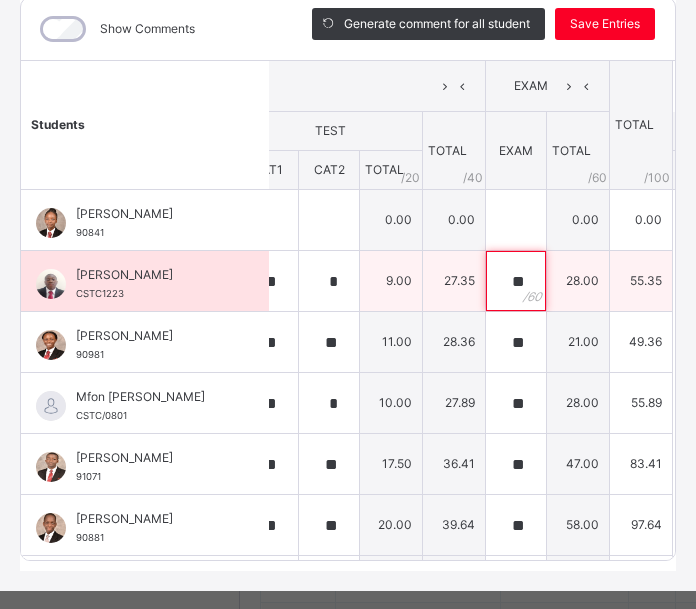 click on "**" at bounding box center (516, 281) 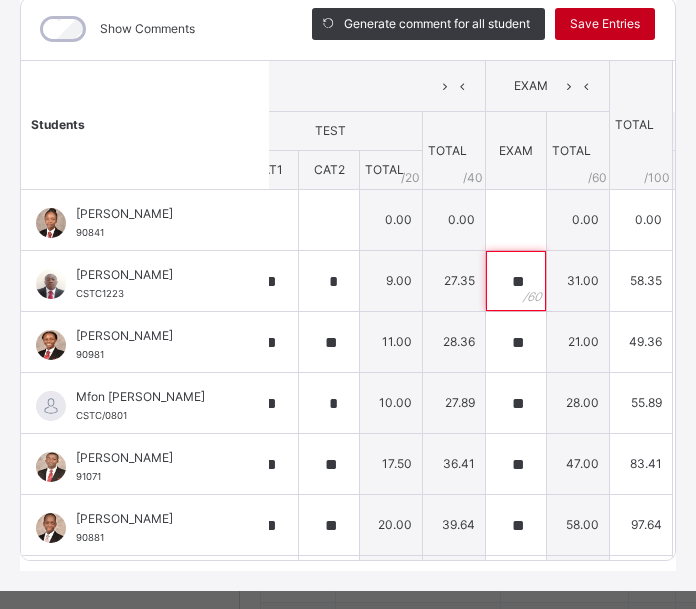 type on "**" 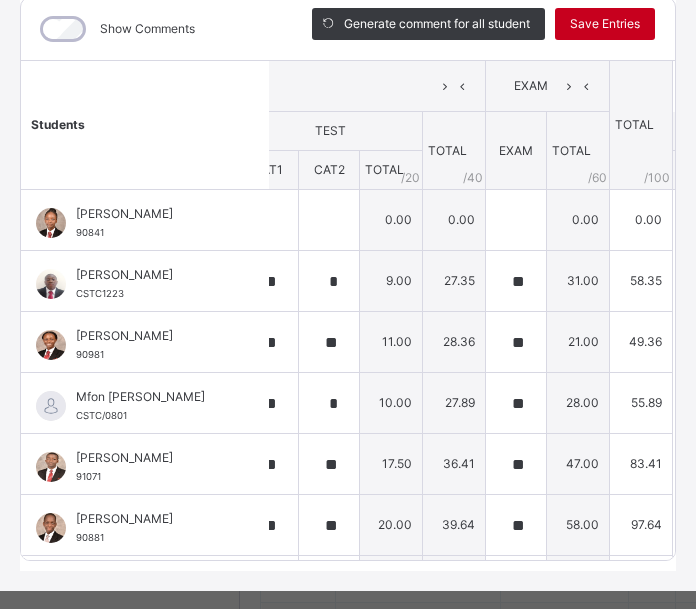 click on "Save Entries" at bounding box center [605, 24] 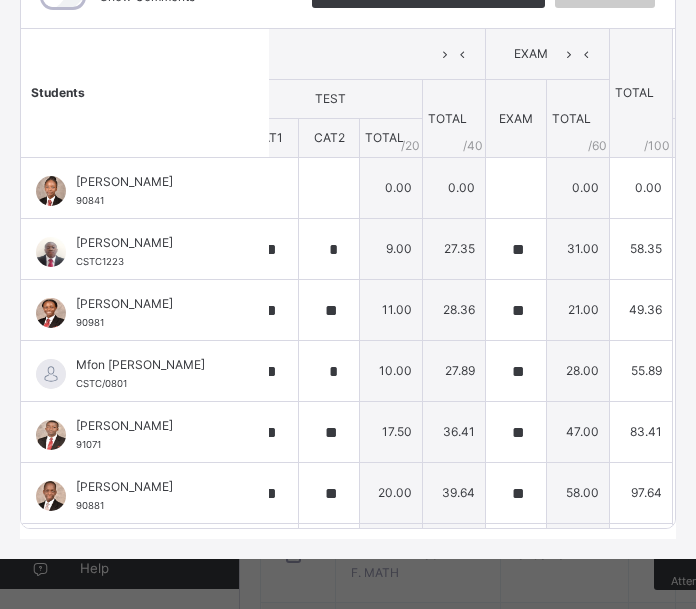 scroll, scrollTop: 0, scrollLeft: 25, axis: horizontal 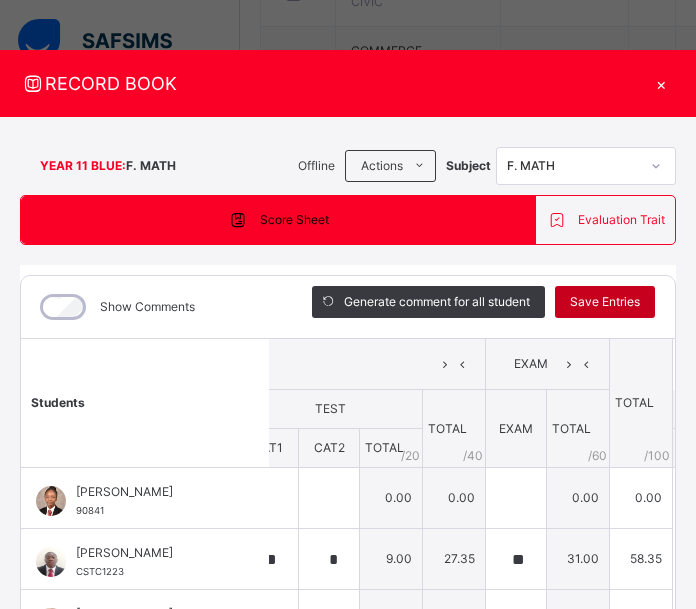 click on "Save Entries" at bounding box center [605, 302] 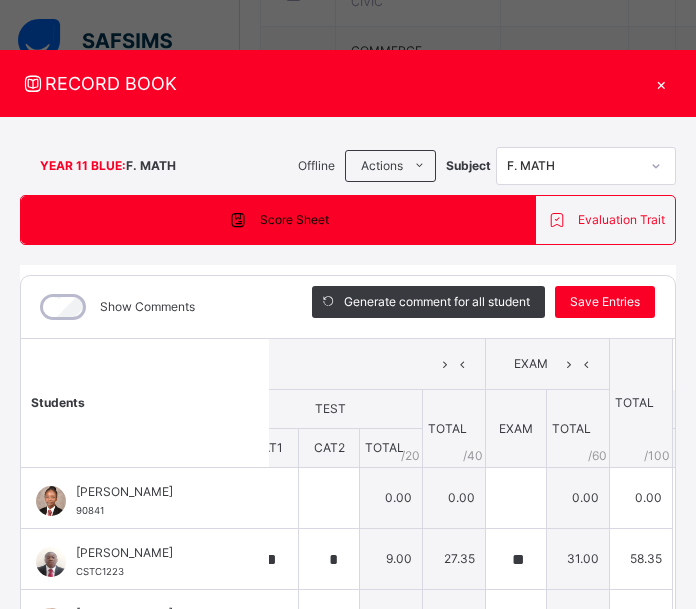 click on "Students" at bounding box center (145, 403) 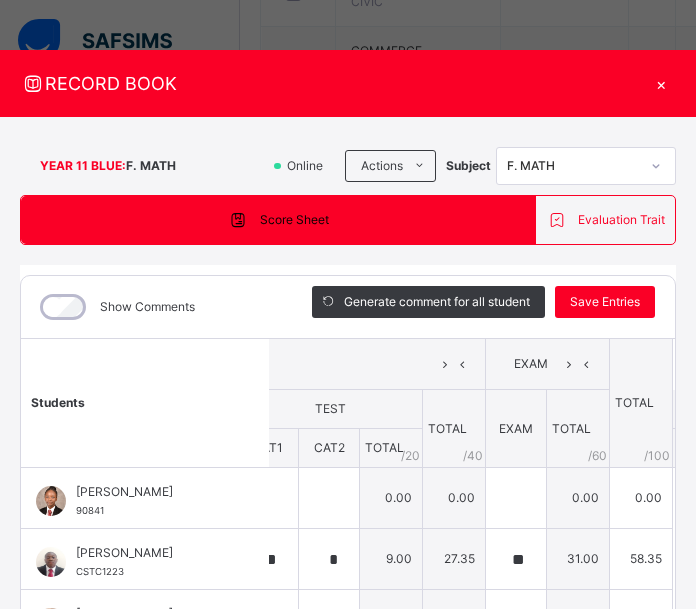 click on "RECORD BOOK" at bounding box center (333, 83) 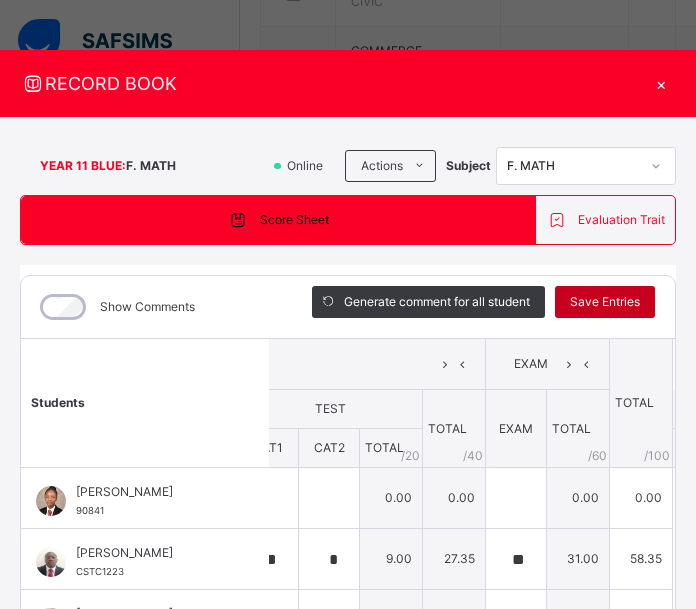 click on "Save Entries" at bounding box center [605, 302] 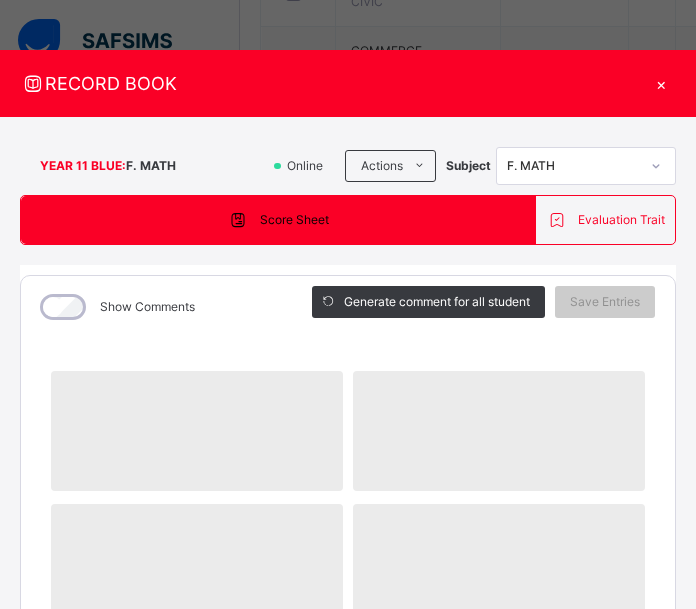 scroll, scrollTop: 0, scrollLeft: 0, axis: both 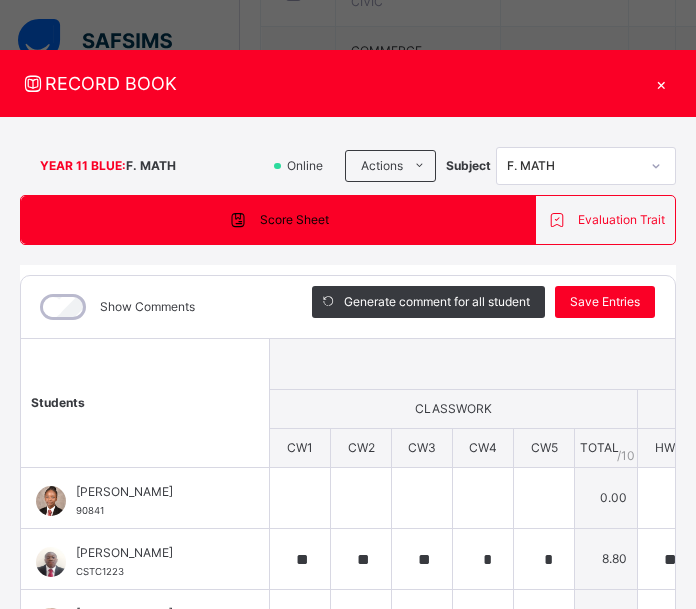 type on "**" 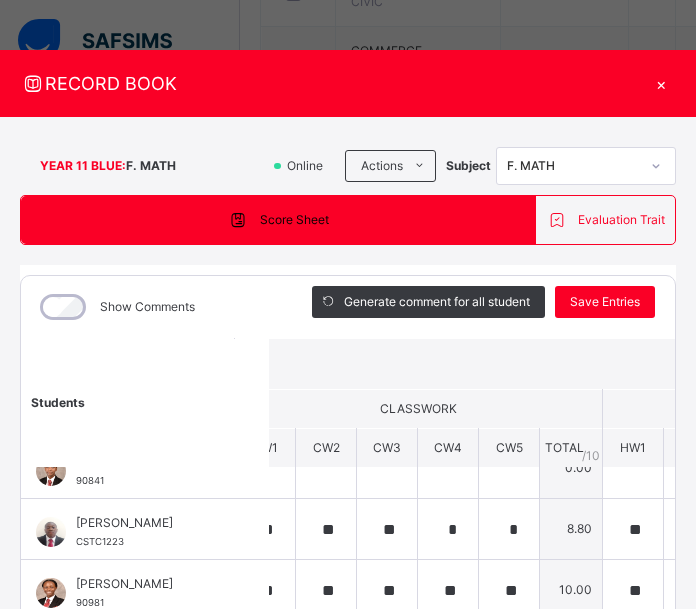 scroll, scrollTop: 30, scrollLeft: 36, axis: both 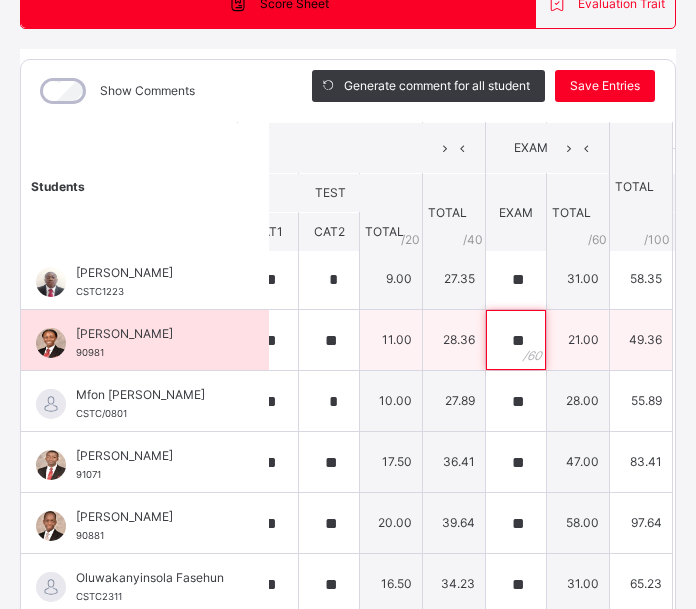 click on "**" at bounding box center [516, 340] 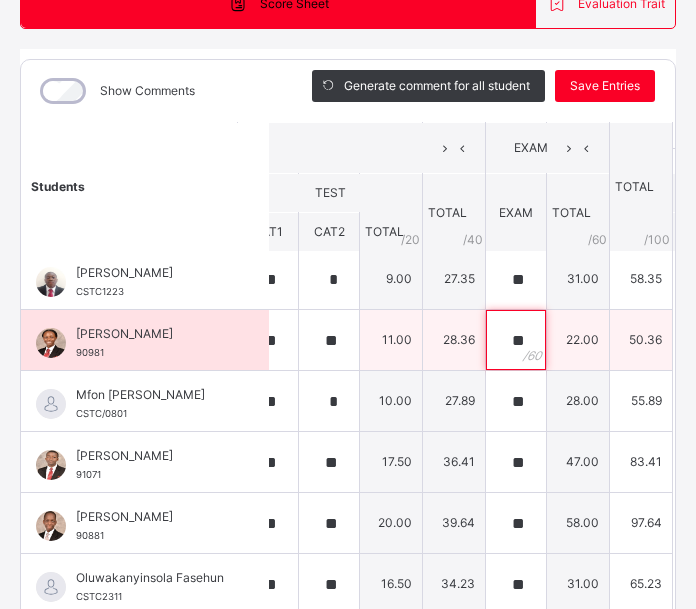 type on "**" 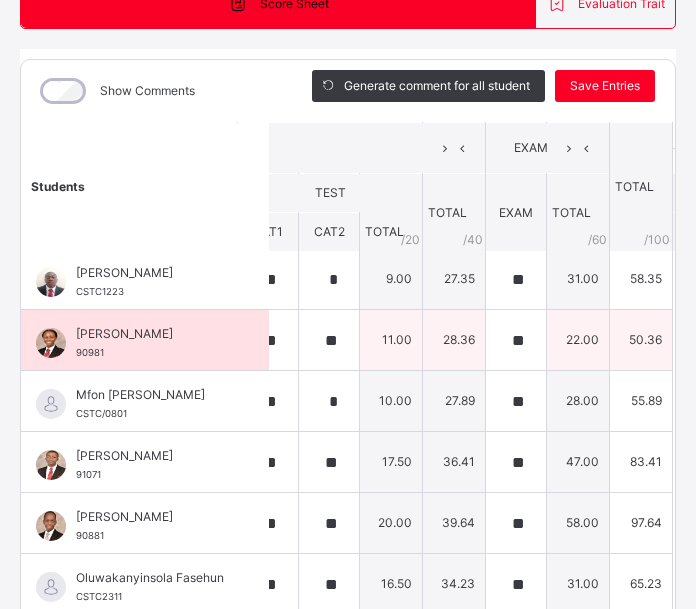 click on "22.00" at bounding box center [578, 340] 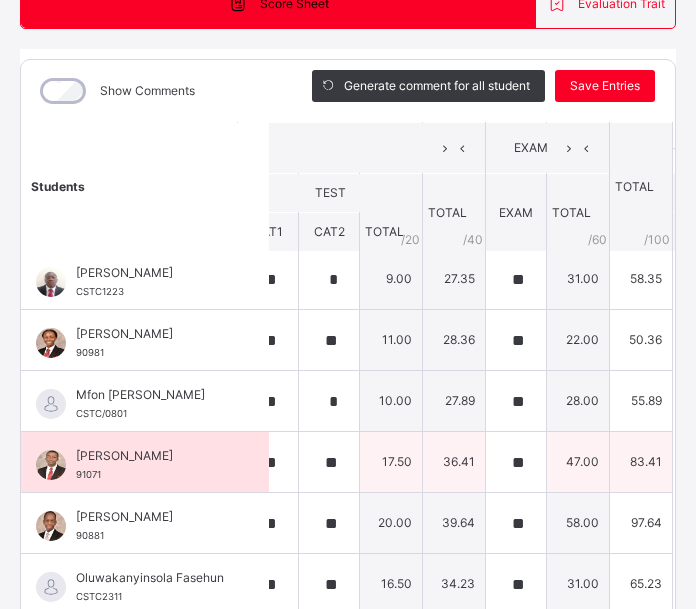 click on "17.50" at bounding box center [391, 462] 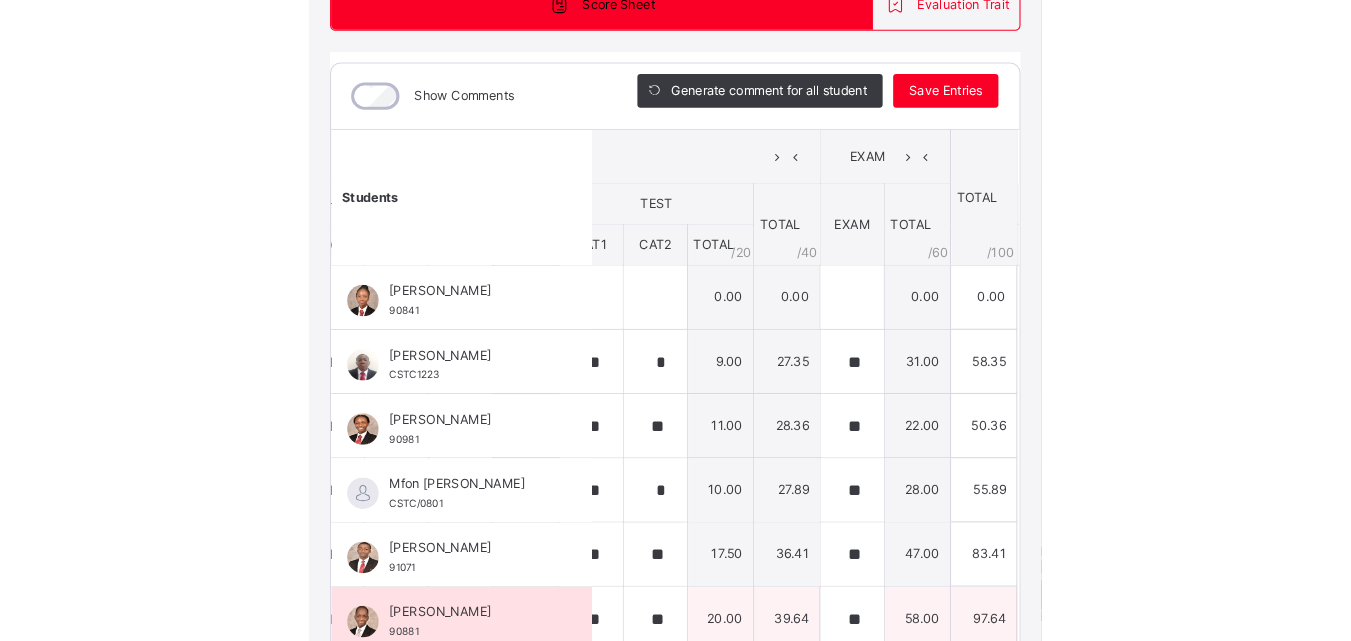 scroll, scrollTop: 133, scrollLeft: 768, axis: both 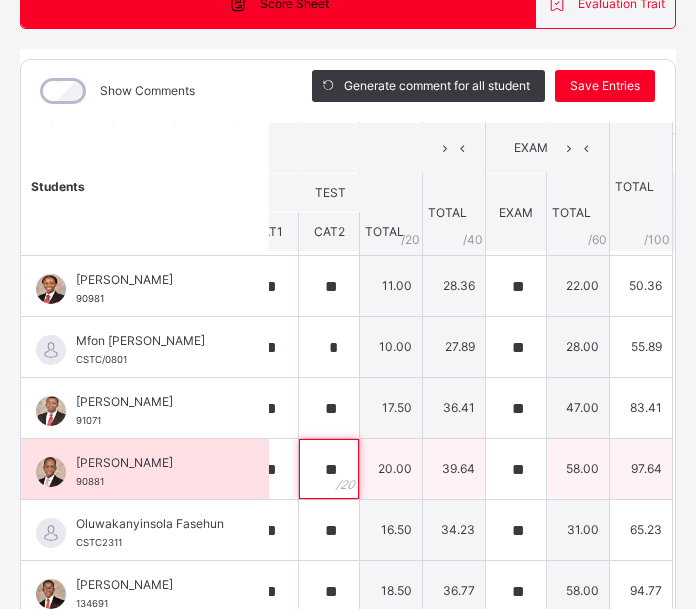 click on "**" at bounding box center (329, 469) 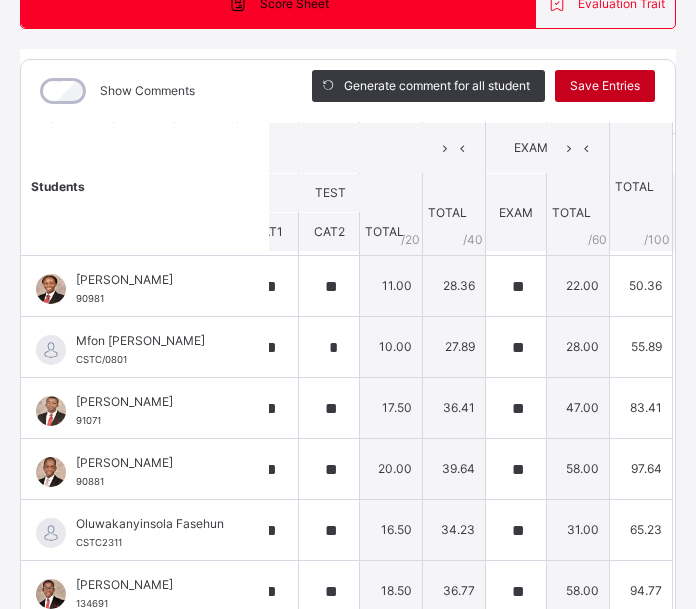 click on "Save Entries" at bounding box center [605, 86] 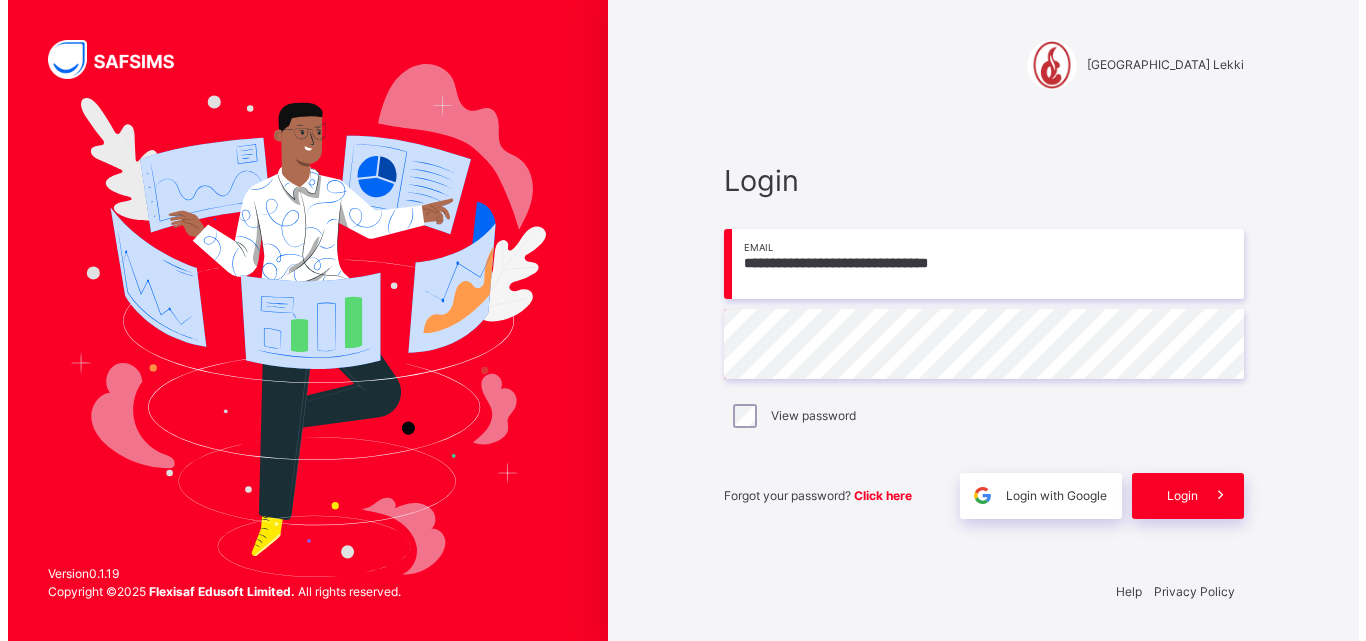 scroll, scrollTop: 0, scrollLeft: 0, axis: both 